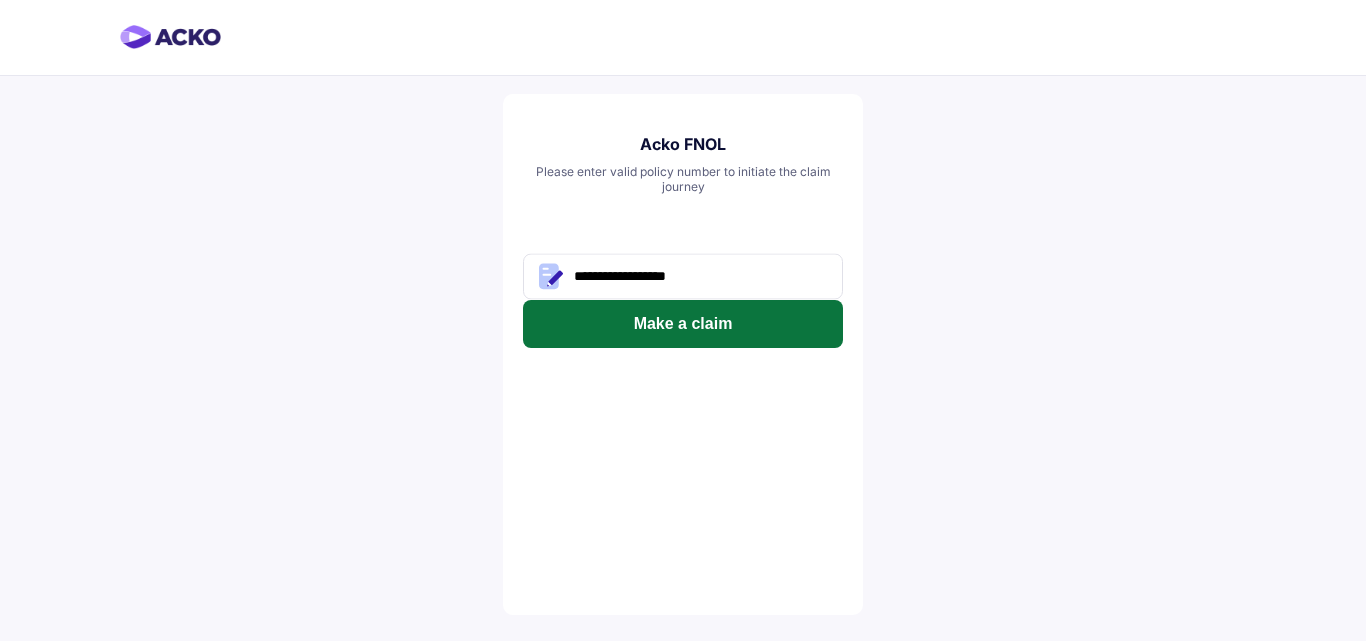 scroll, scrollTop: 0, scrollLeft: 0, axis: both 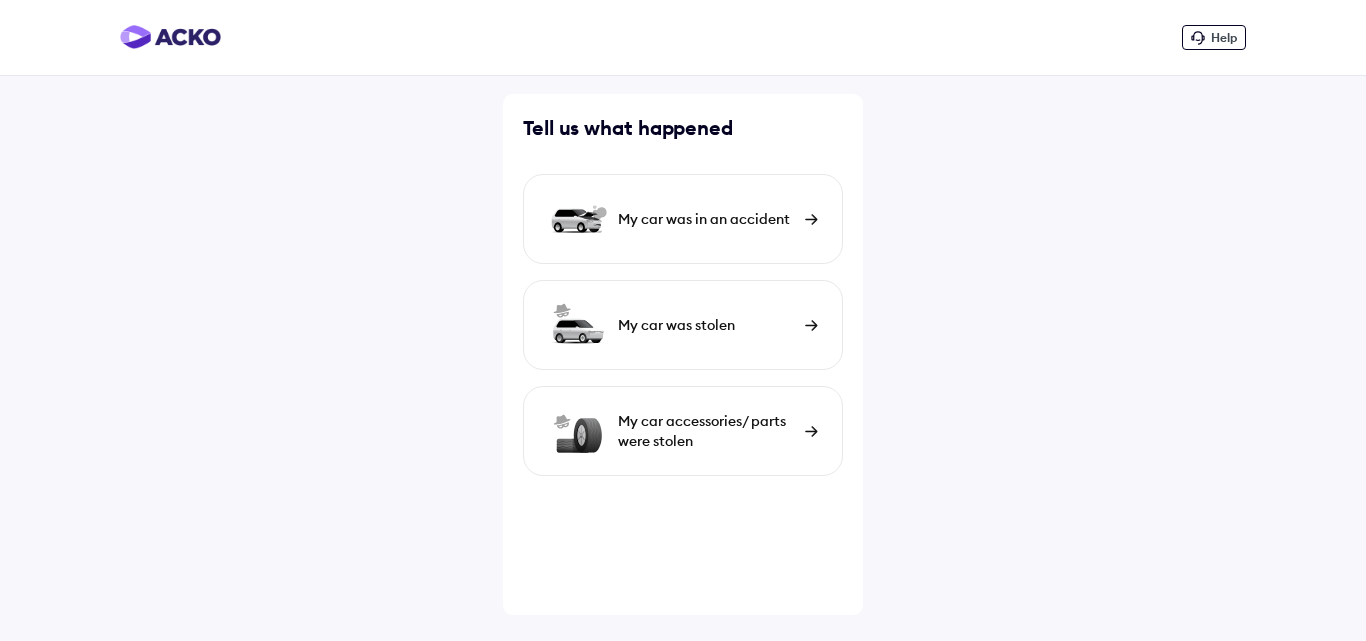 click on "My car was in an accident" at bounding box center [706, 219] 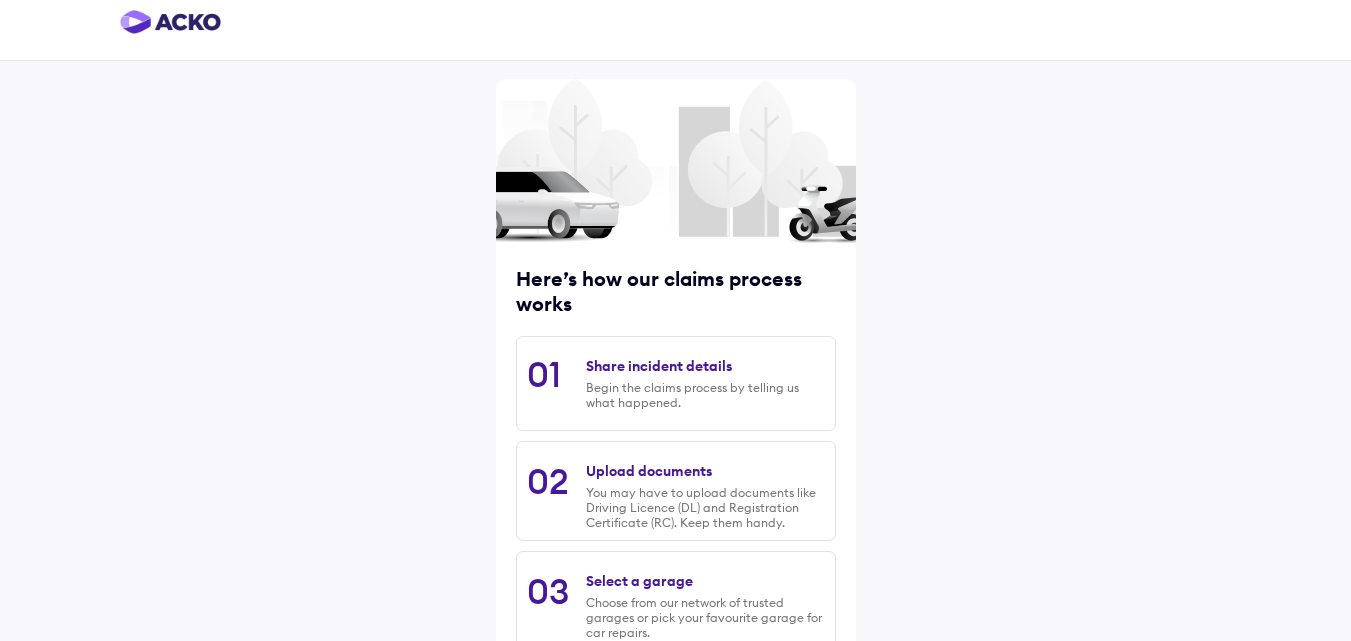 scroll, scrollTop: 255, scrollLeft: 0, axis: vertical 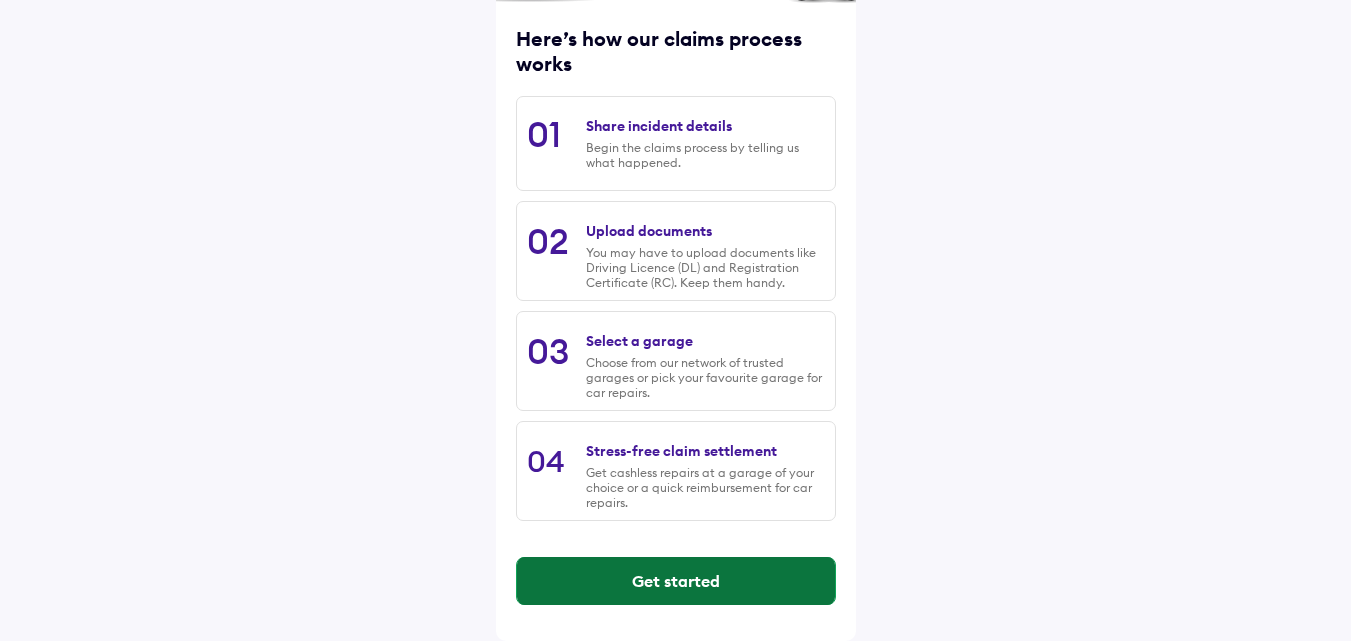 click on "Get started" at bounding box center (676, 581) 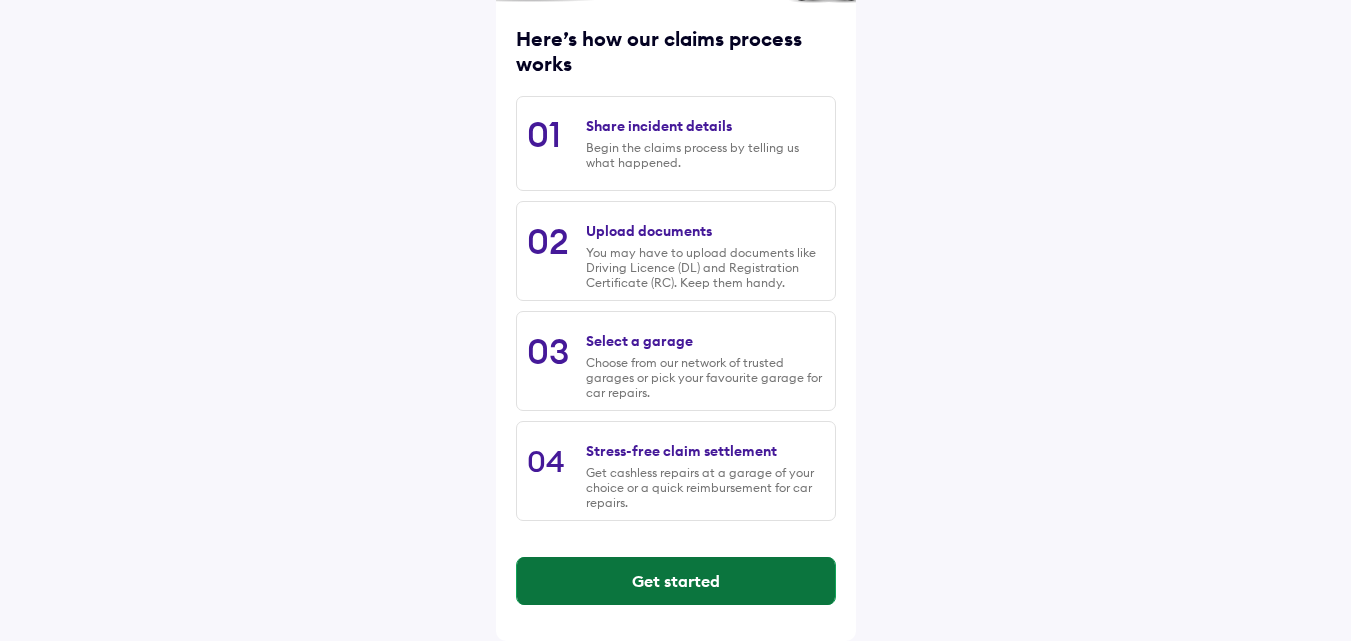 scroll, scrollTop: 0, scrollLeft: 0, axis: both 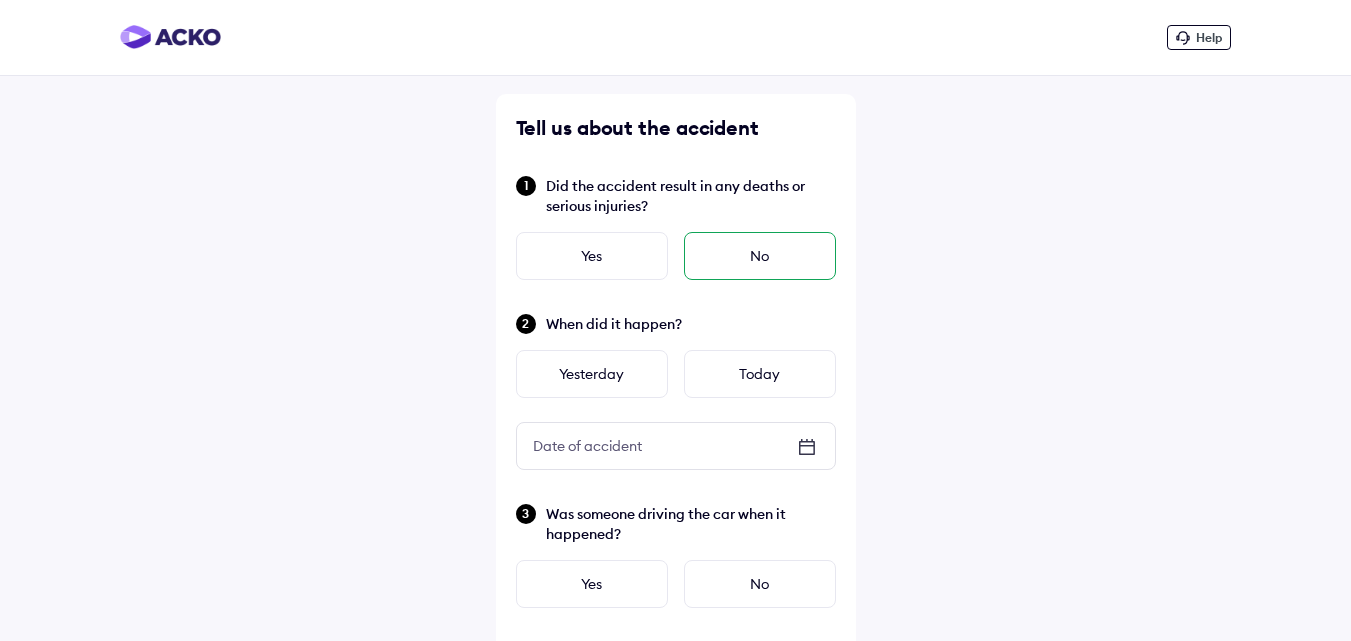 click on "No" at bounding box center [760, 256] 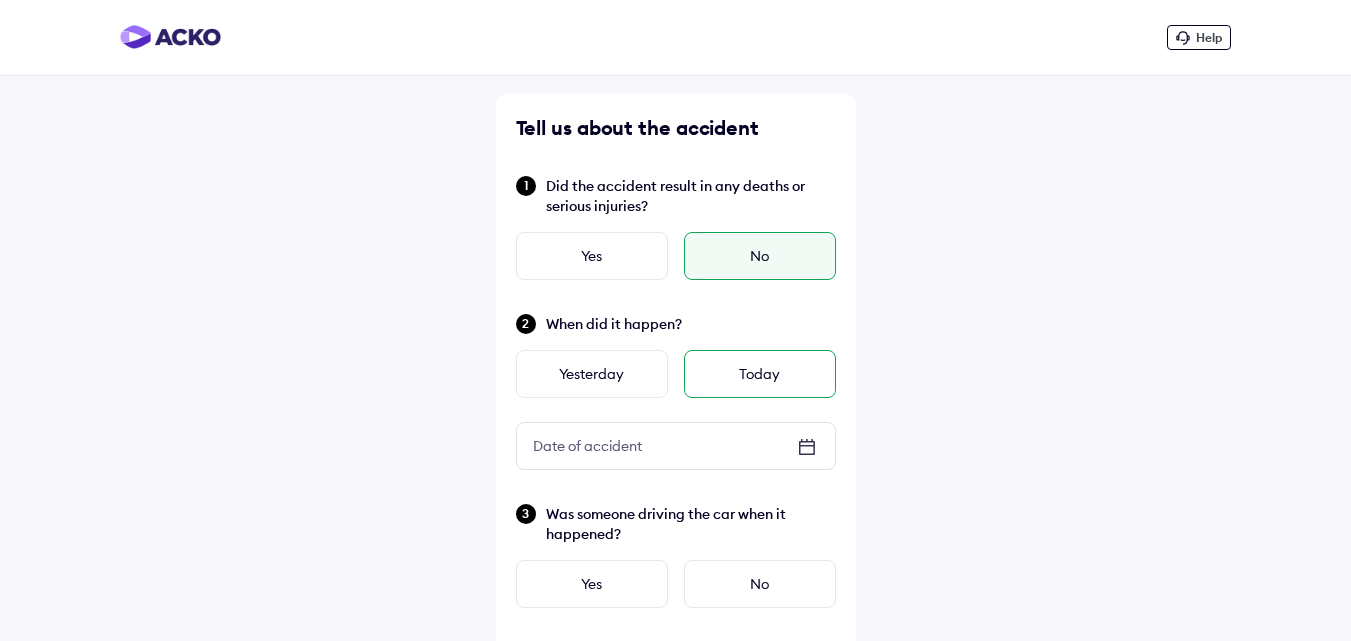 click on "Today" at bounding box center (760, 374) 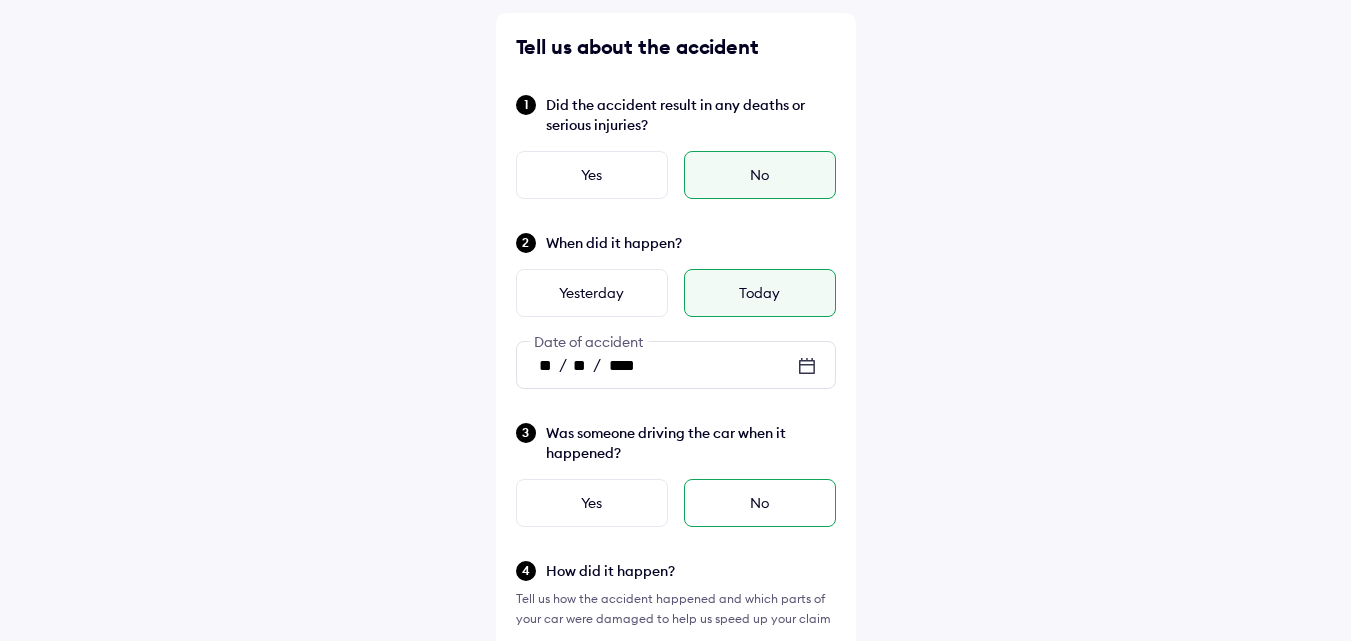 scroll, scrollTop: 200, scrollLeft: 0, axis: vertical 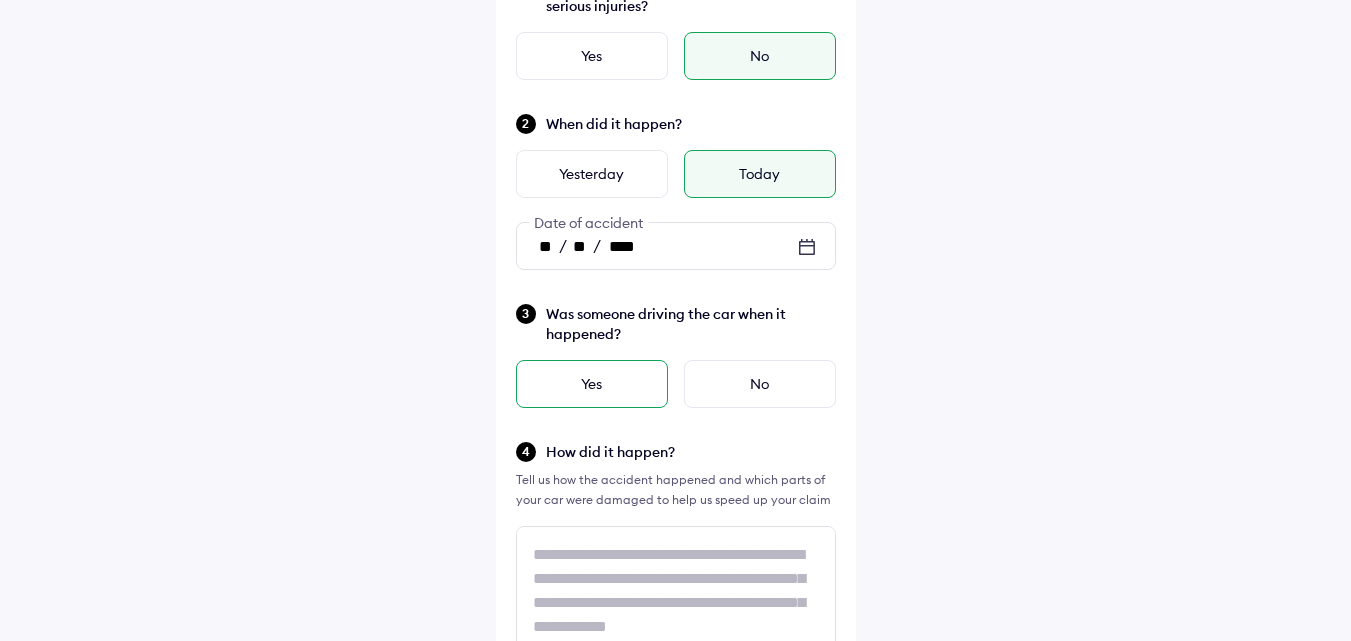 click on "Yes" at bounding box center (592, 384) 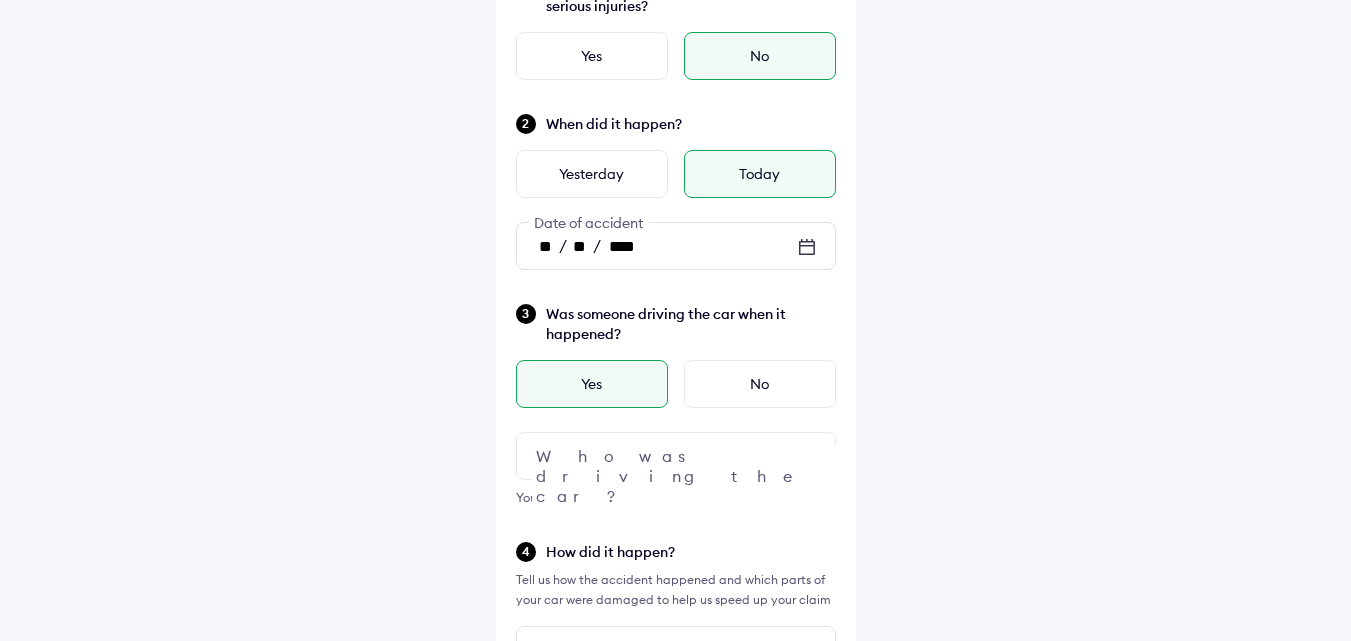 click at bounding box center (676, 456) 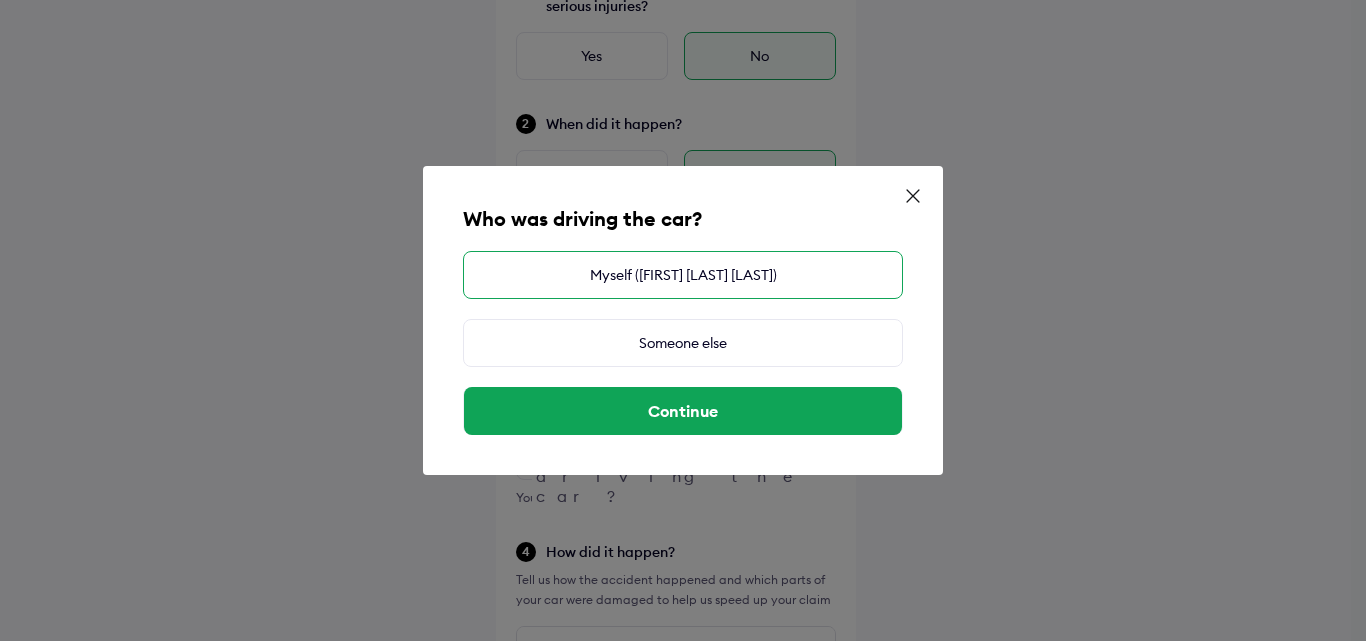 click on "Myself (GURMEET SINGH SAINI)" at bounding box center [683, 275] 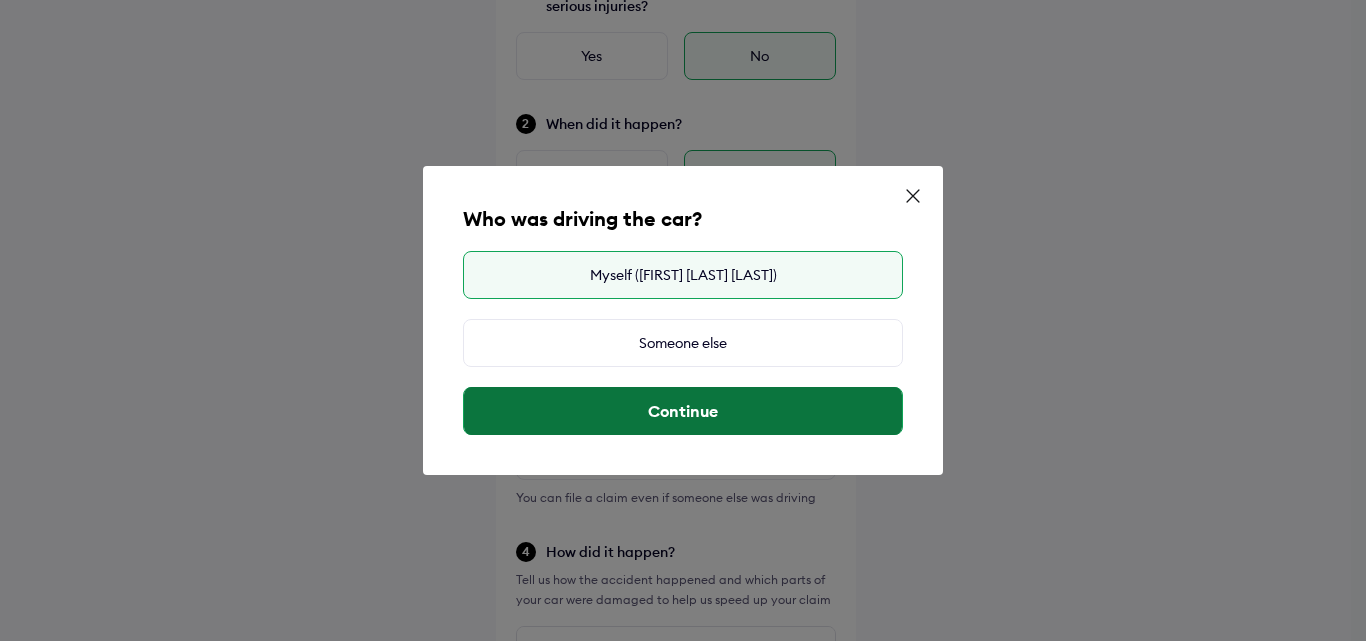 click on "Continue" at bounding box center [683, 411] 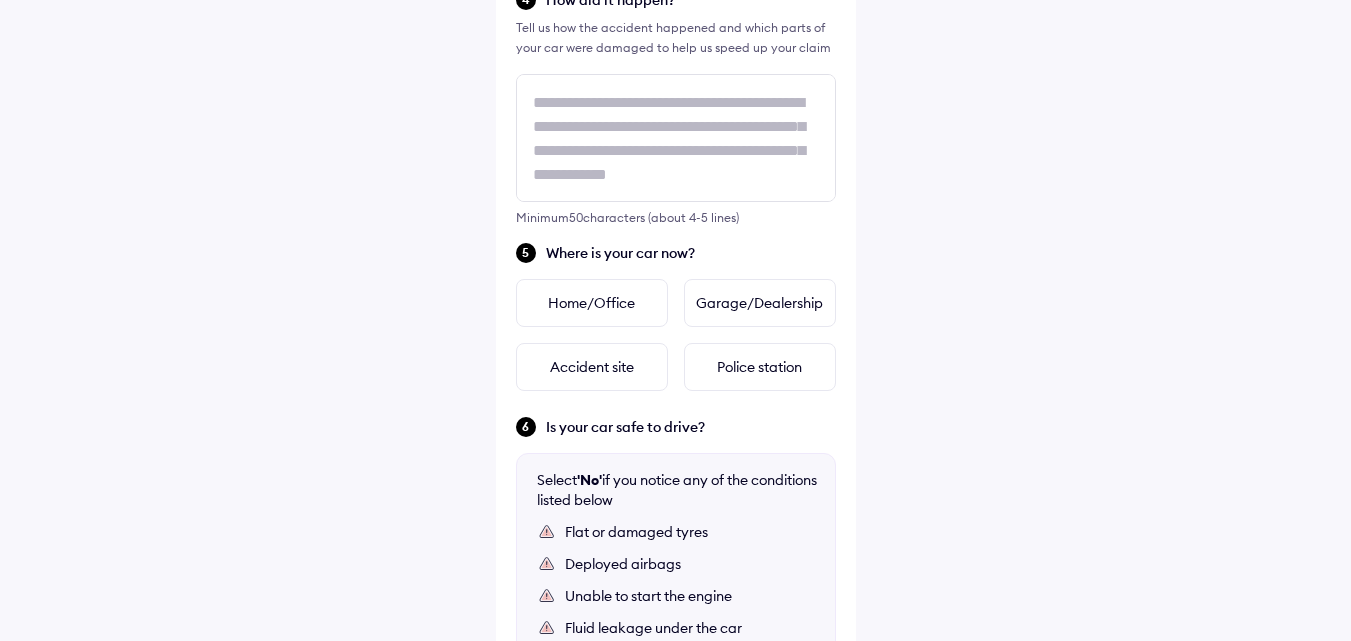 scroll, scrollTop: 800, scrollLeft: 0, axis: vertical 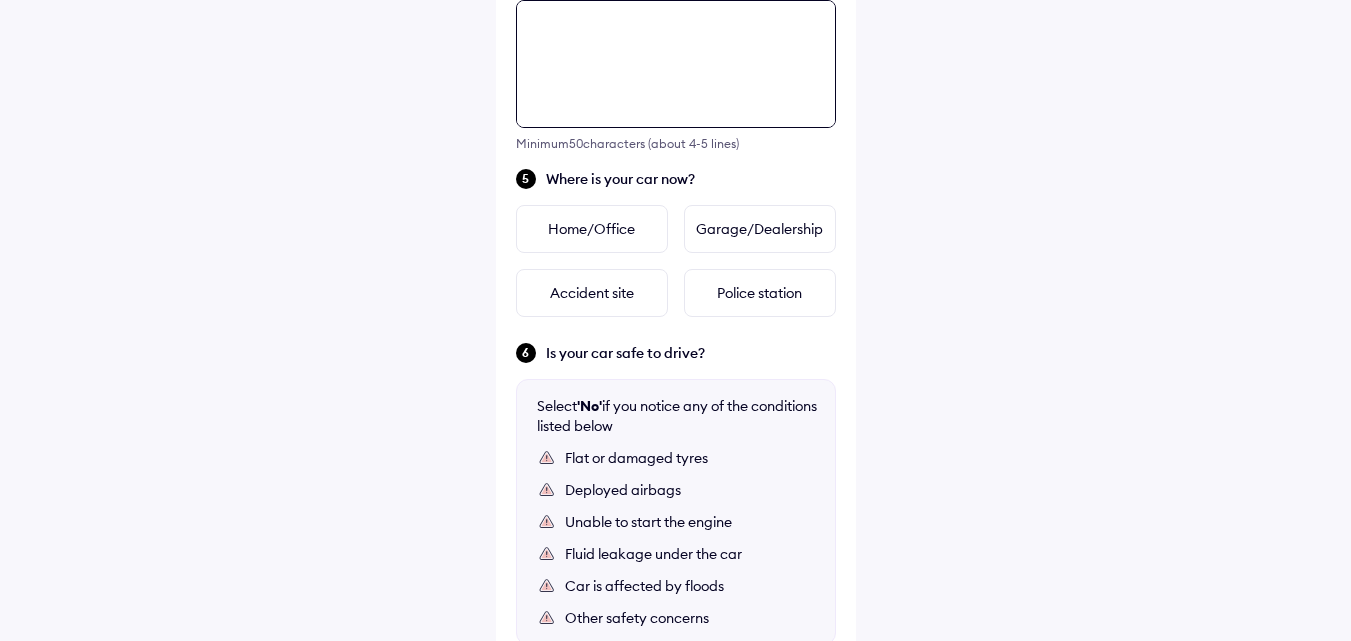 click at bounding box center (676, 64) 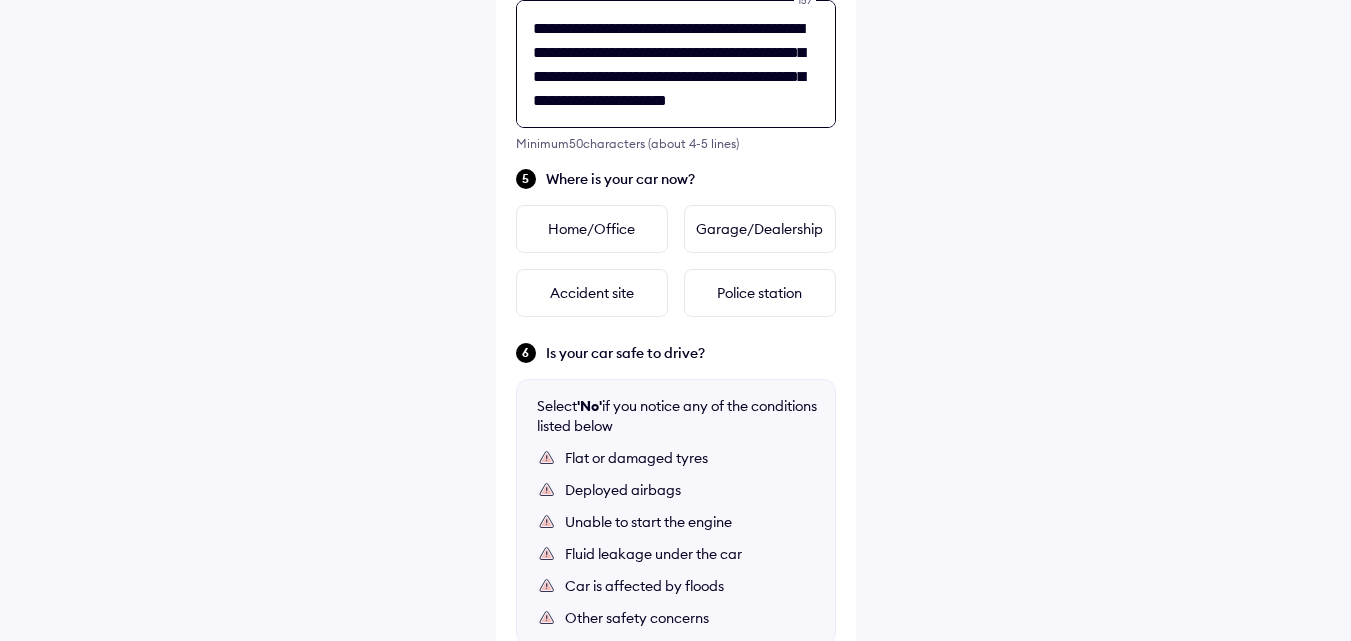 scroll, scrollTop: 8, scrollLeft: 0, axis: vertical 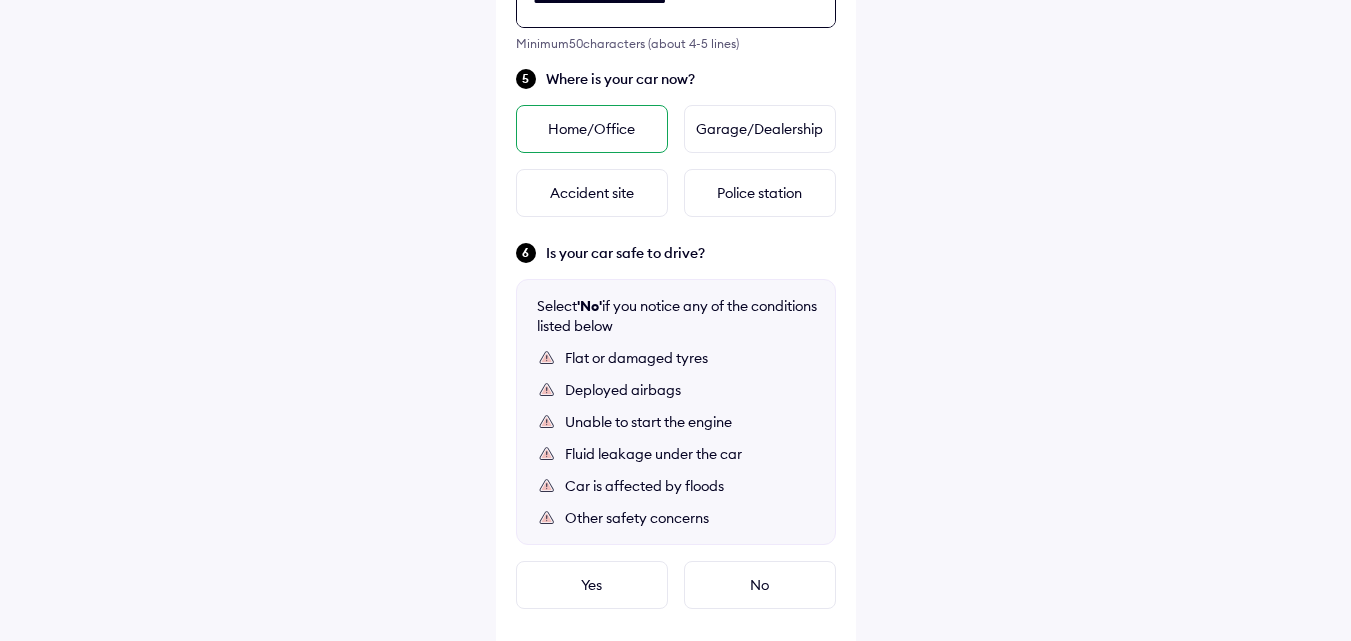 type on "**********" 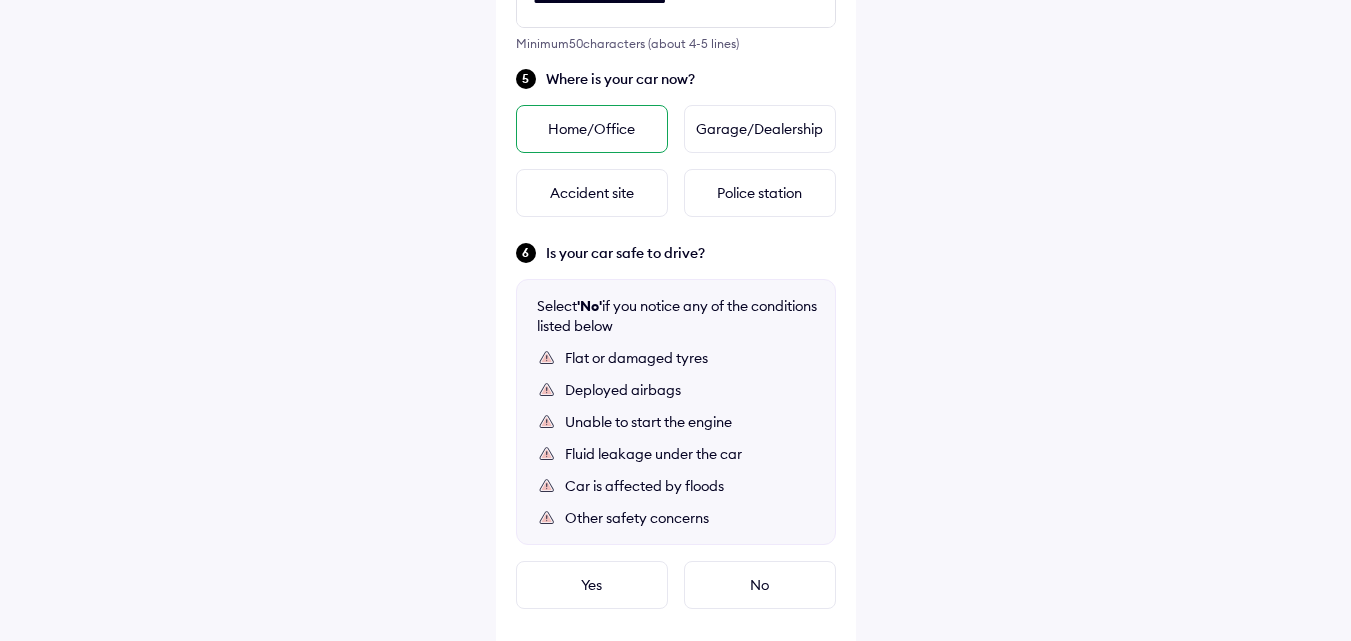 click on "Home/Office" at bounding box center (592, 129) 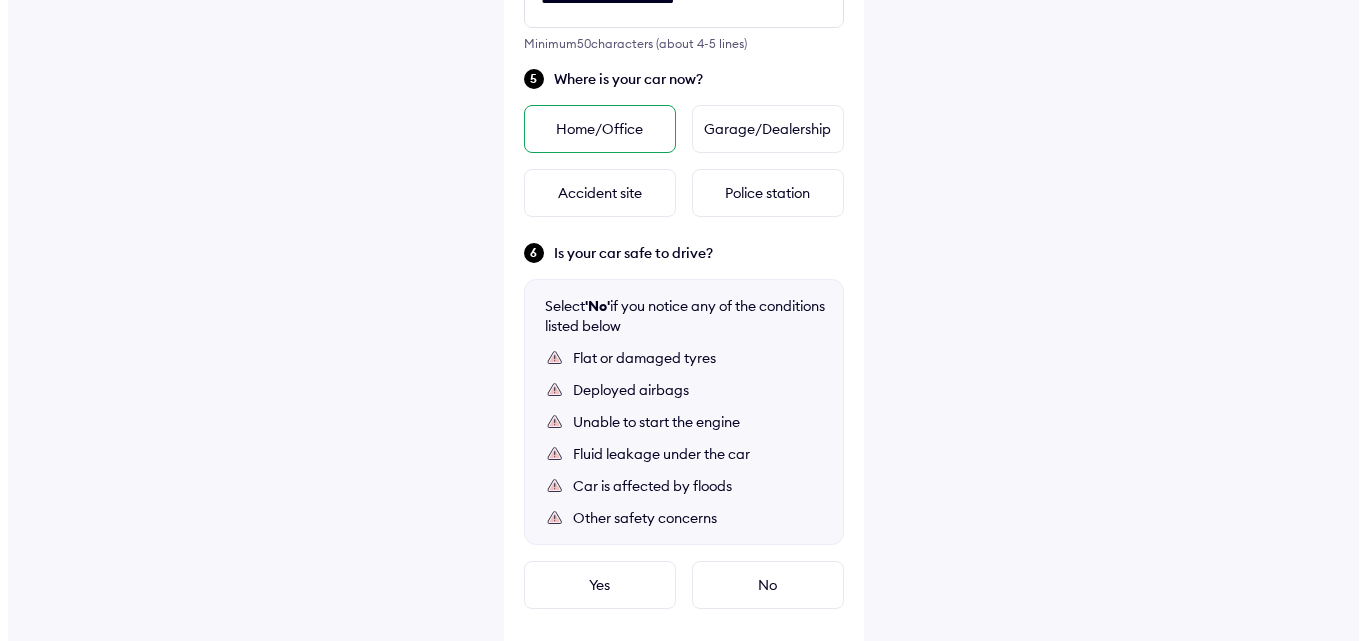 scroll, scrollTop: 0, scrollLeft: 0, axis: both 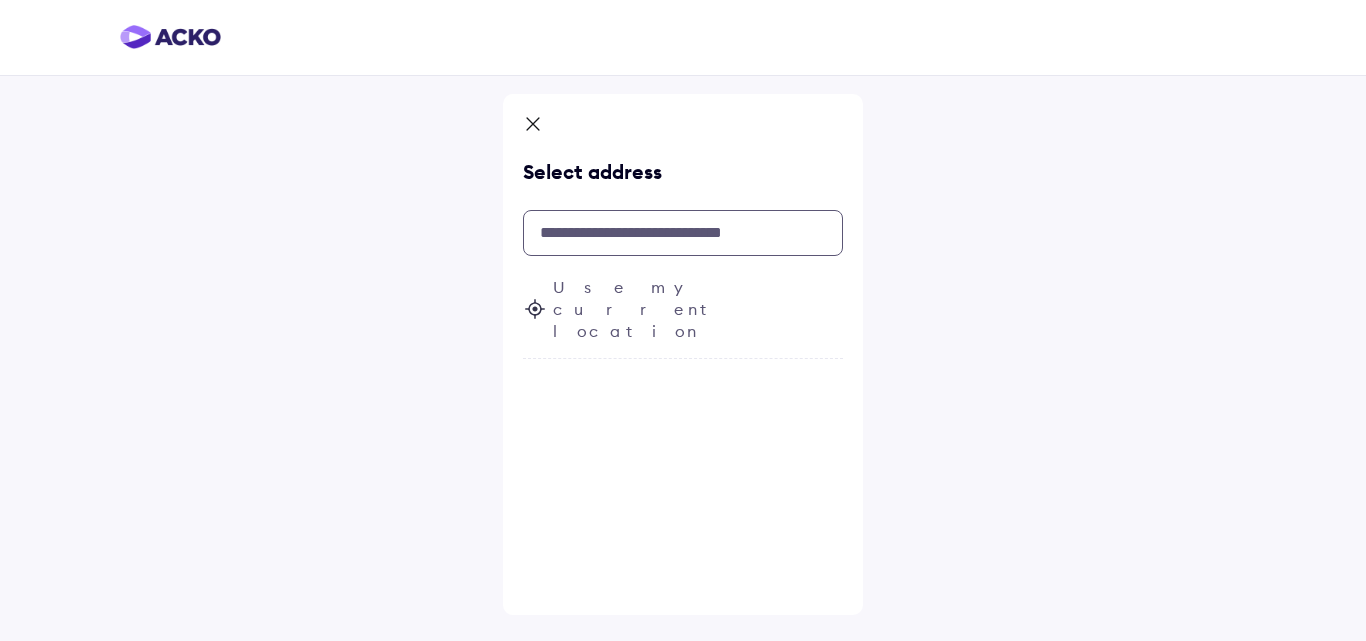 click at bounding box center [683, 233] 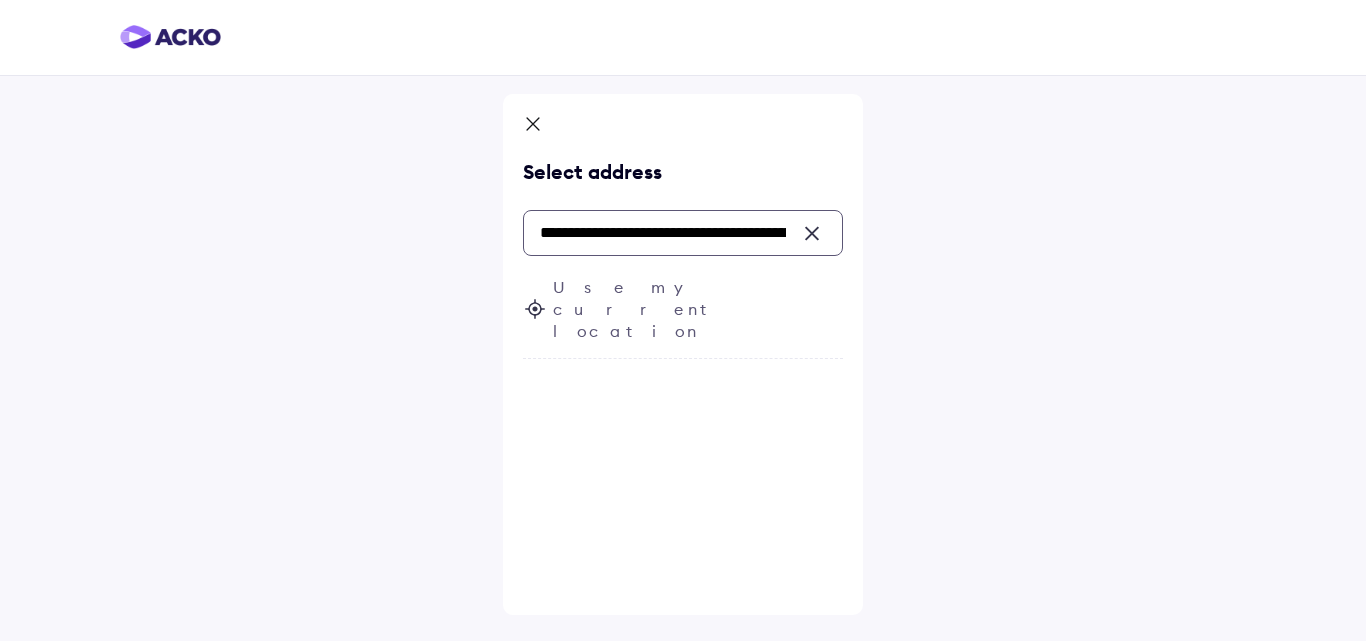 scroll, scrollTop: 0, scrollLeft: 338, axis: horizontal 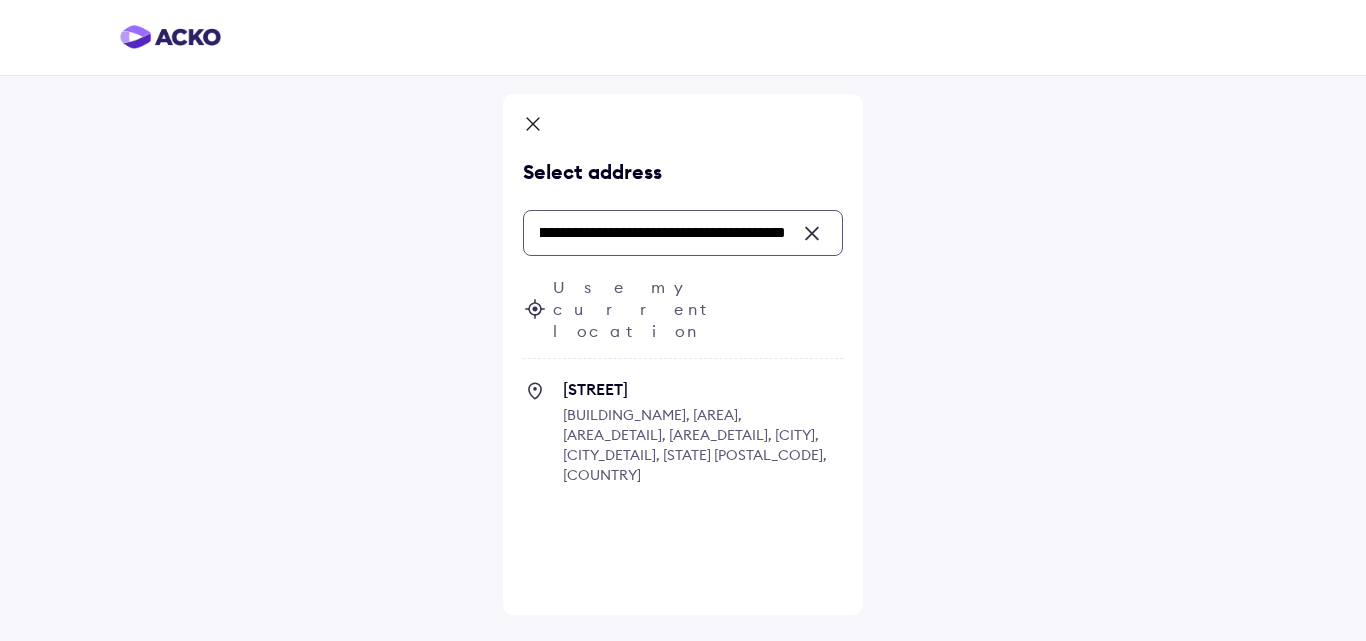 click 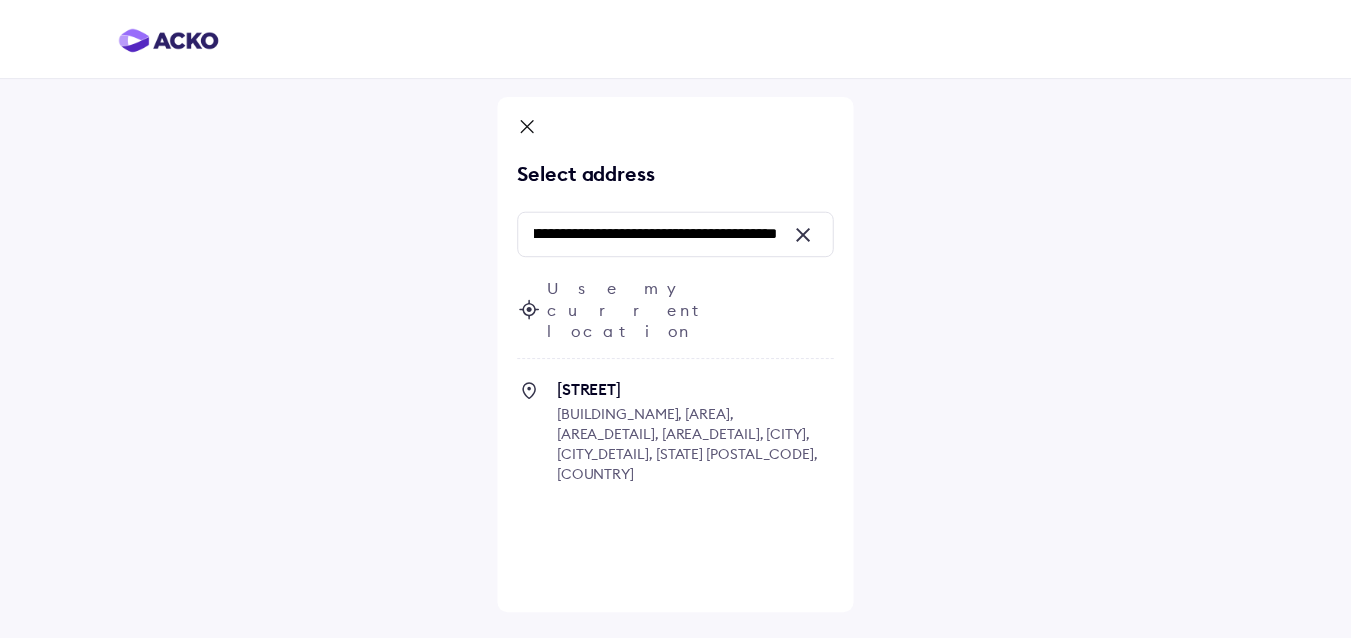 scroll, scrollTop: 0, scrollLeft: 0, axis: both 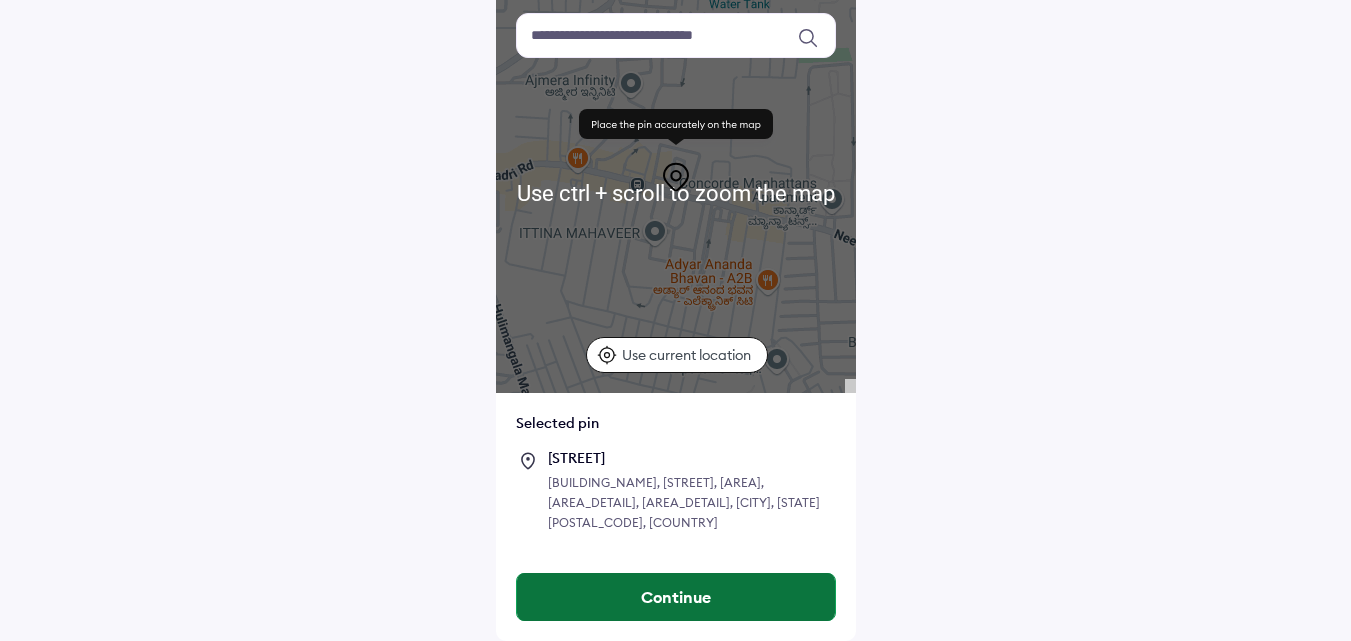 click on "Continue" at bounding box center (676, 597) 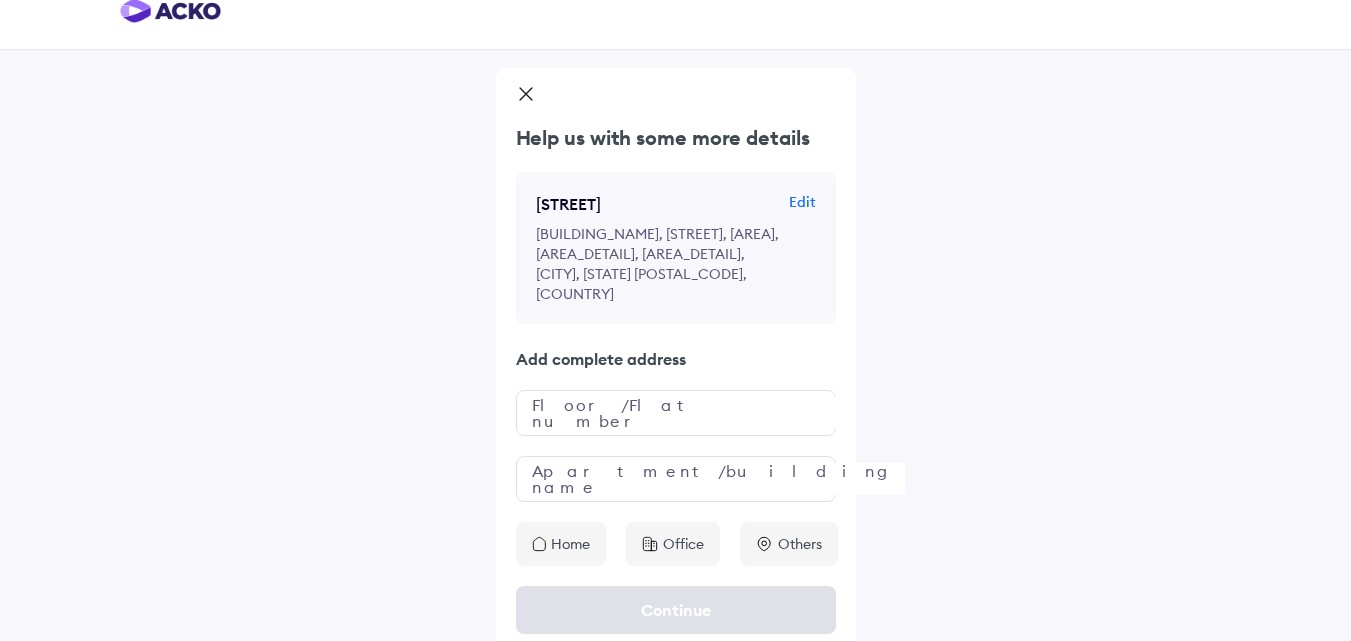 scroll, scrollTop: 39, scrollLeft: 0, axis: vertical 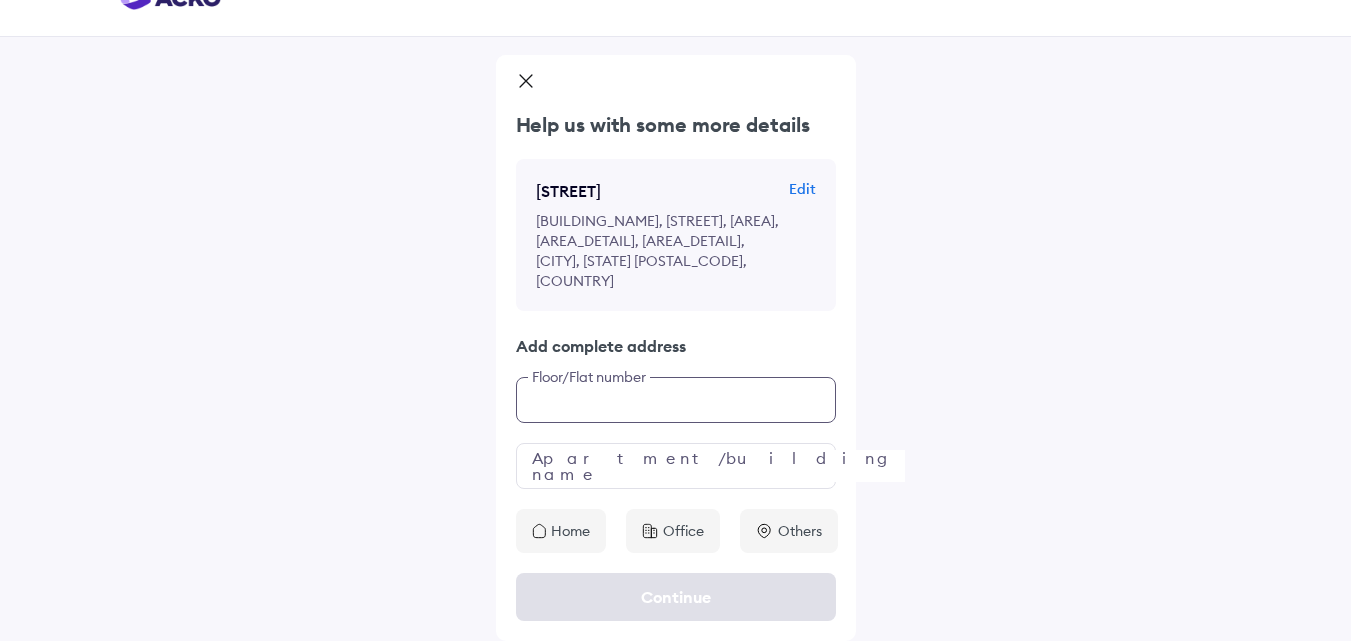 click at bounding box center [676, 400] 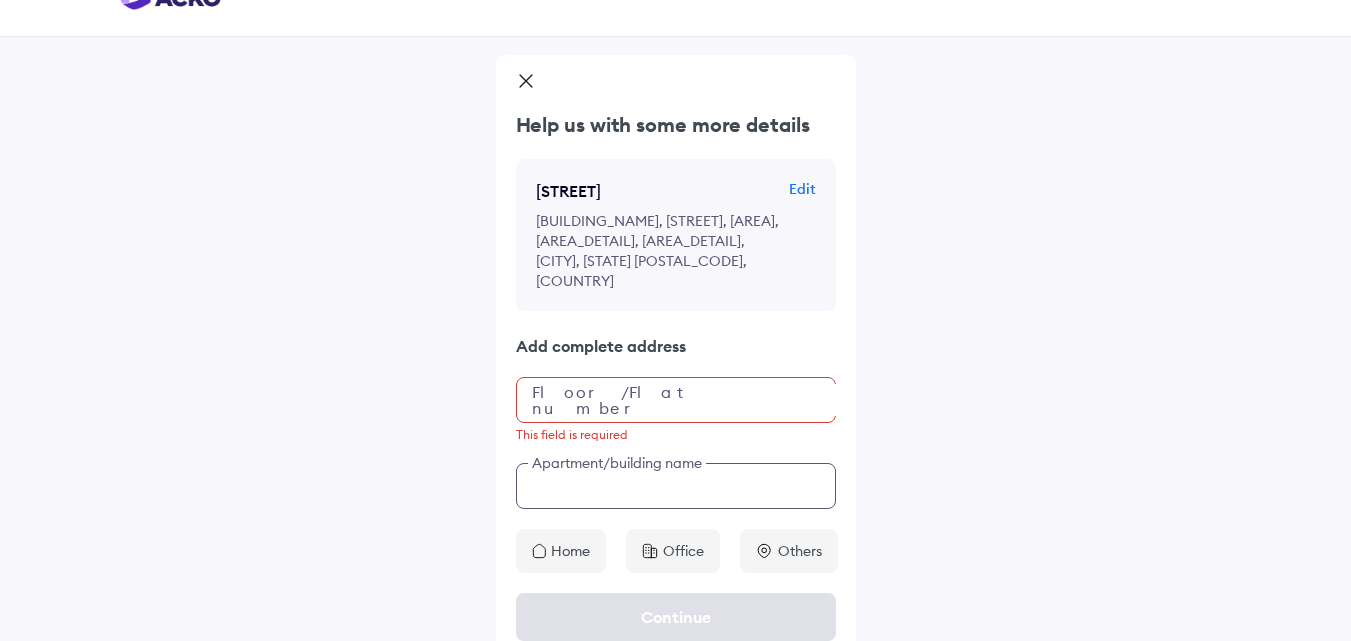 scroll, scrollTop: 59, scrollLeft: 0, axis: vertical 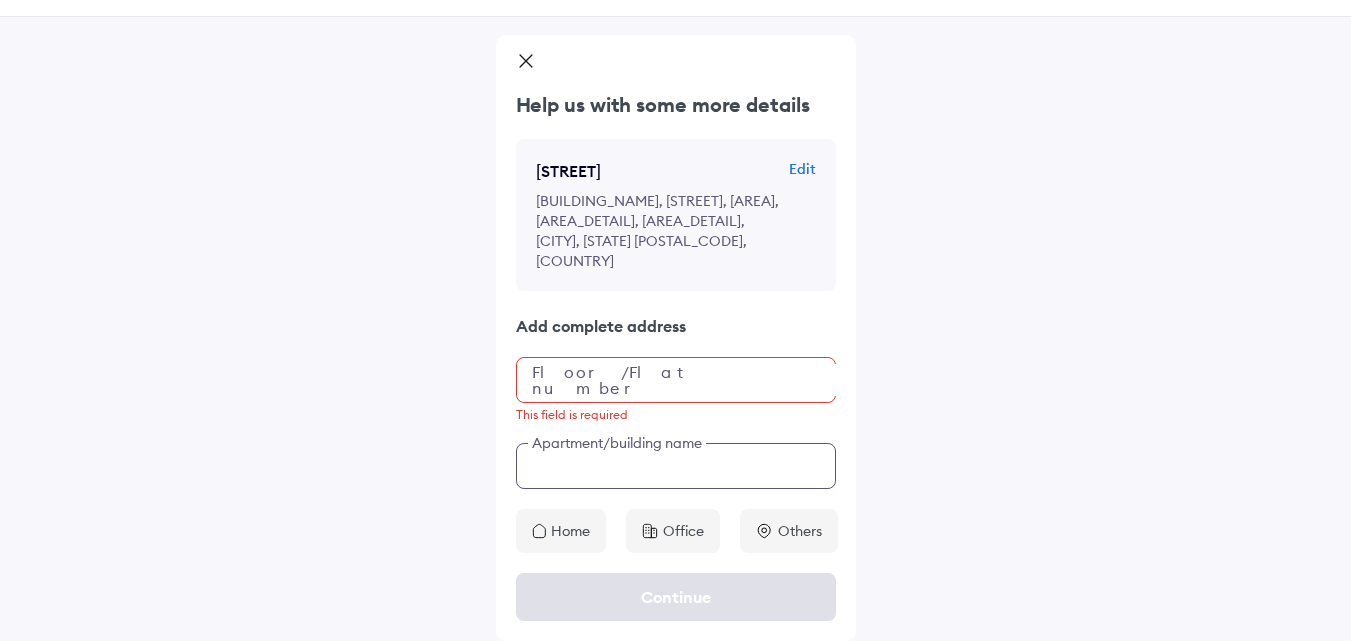 click on "Help us with some more details Neeladri Road Edit ITTINA MAHAVEER, Neeladri Rd, Neeladri Nagar, Electronic City Phase I, Electronic City, Bengaluru, Karnataka 560100, India Add complete address Floor/Flat number This field is required Apartment/building name Home Office Others" 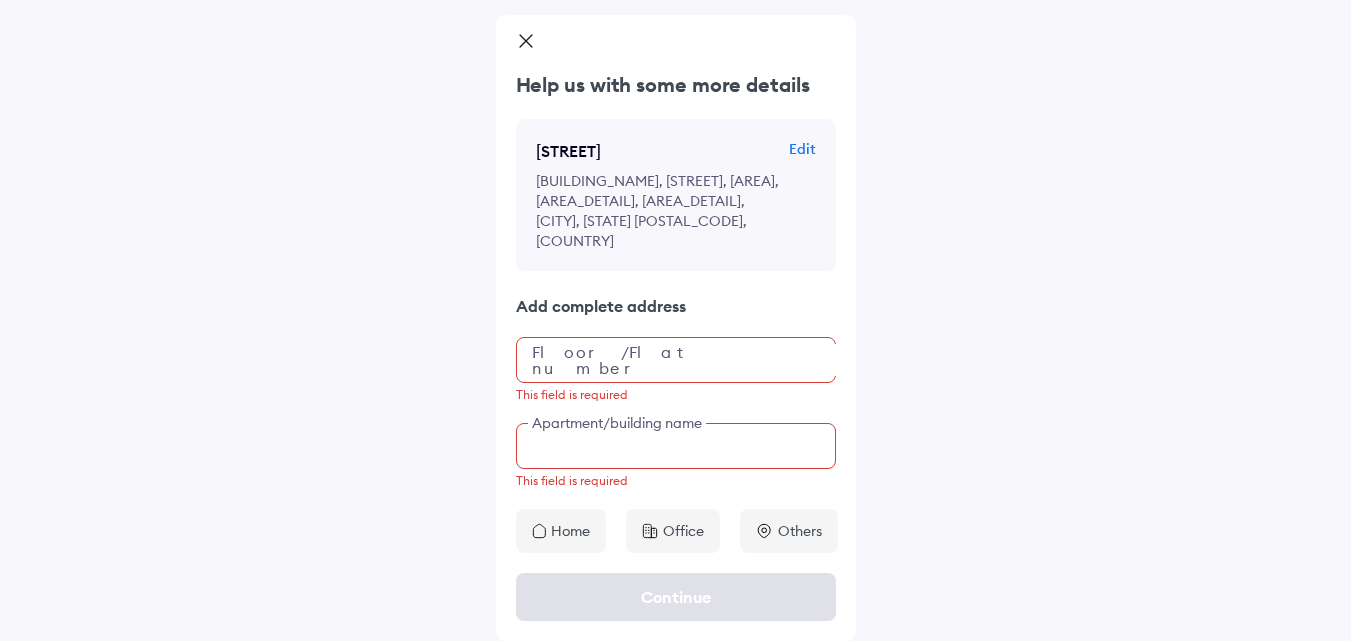 click on "Apartment/building name This field is required" at bounding box center [676, 456] 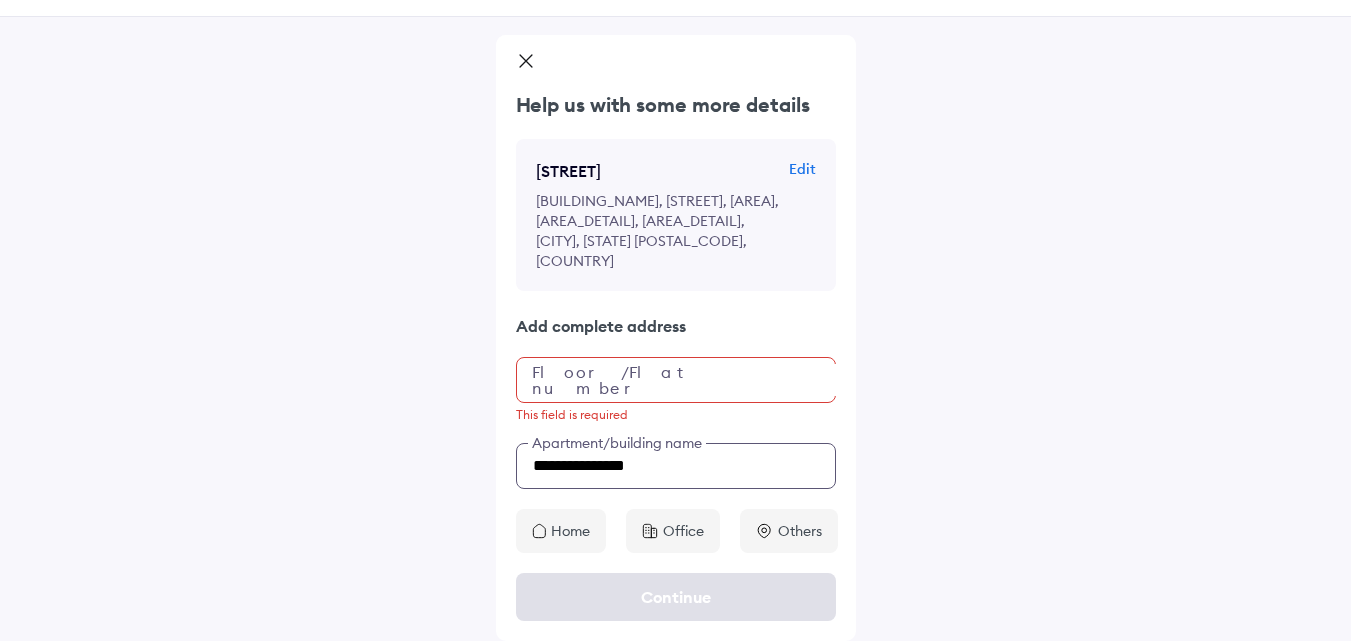 scroll, scrollTop: 59, scrollLeft: 0, axis: vertical 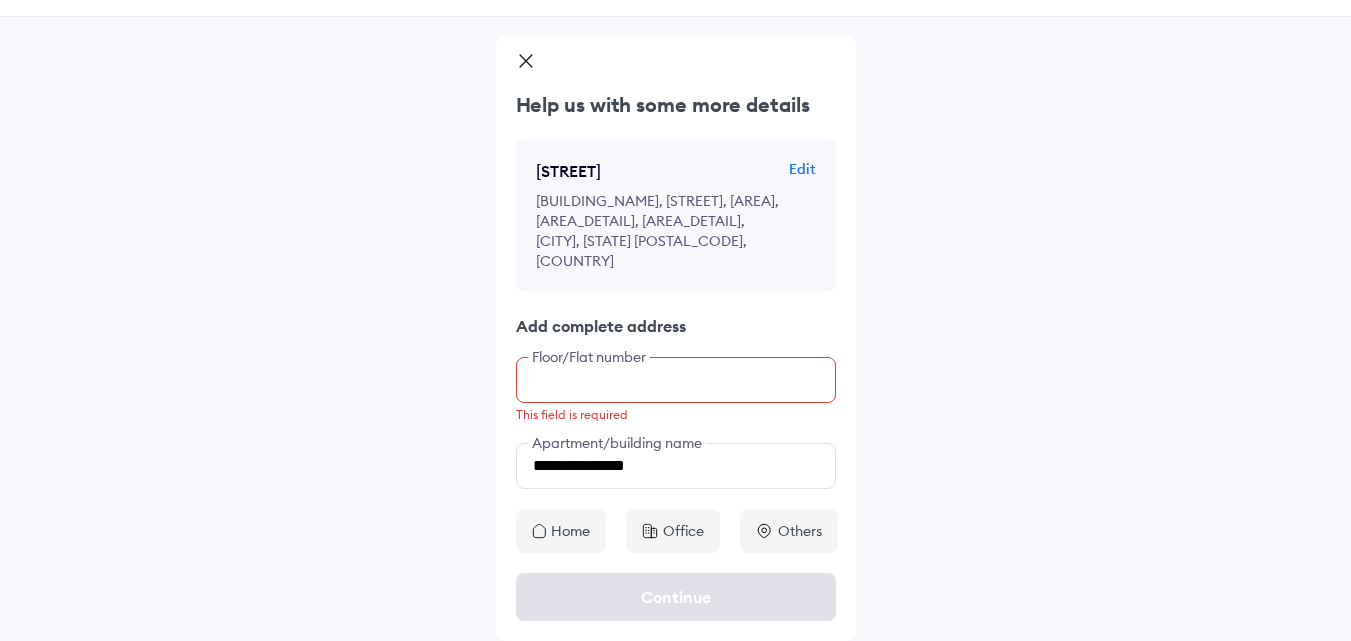 click at bounding box center [676, 380] 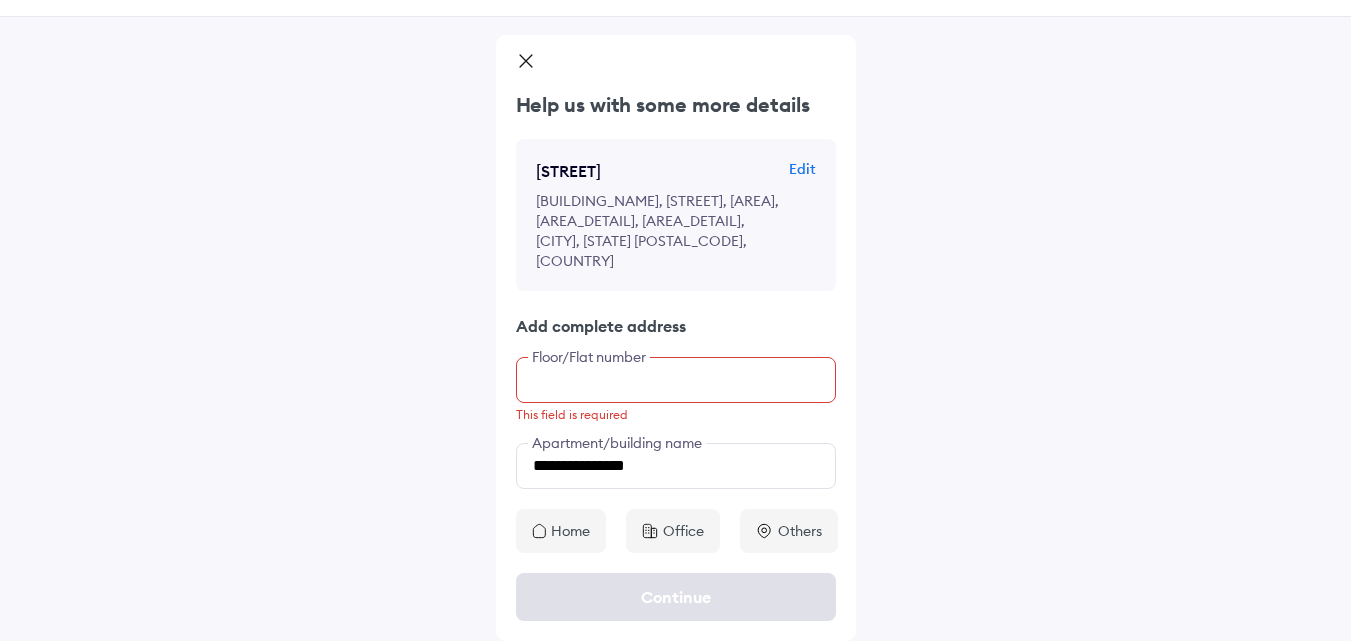 click at bounding box center [676, 380] 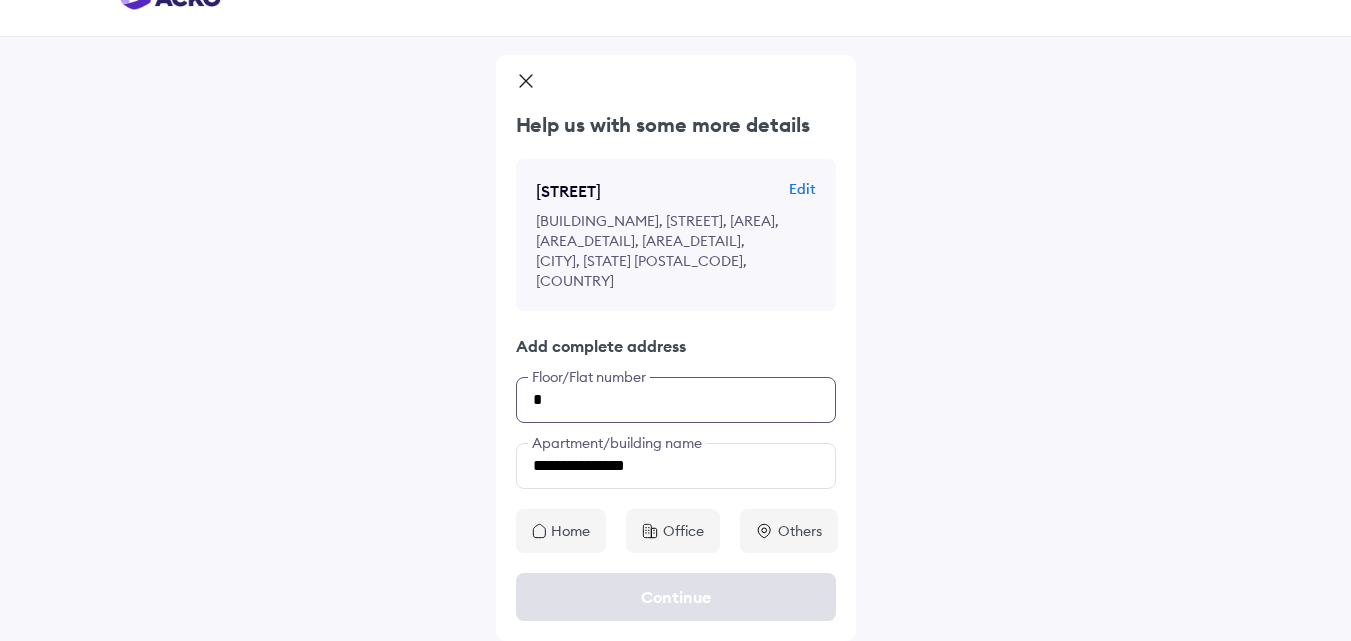 scroll, scrollTop: 39, scrollLeft: 0, axis: vertical 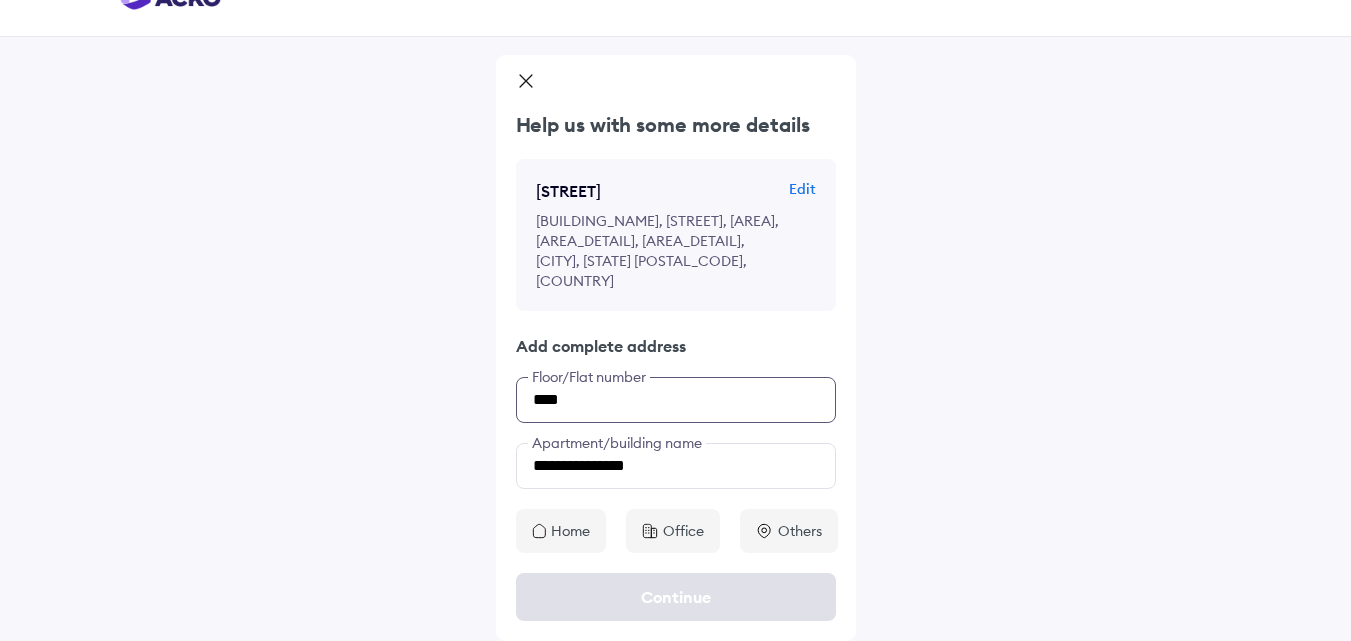 click on "****" at bounding box center [676, 400] 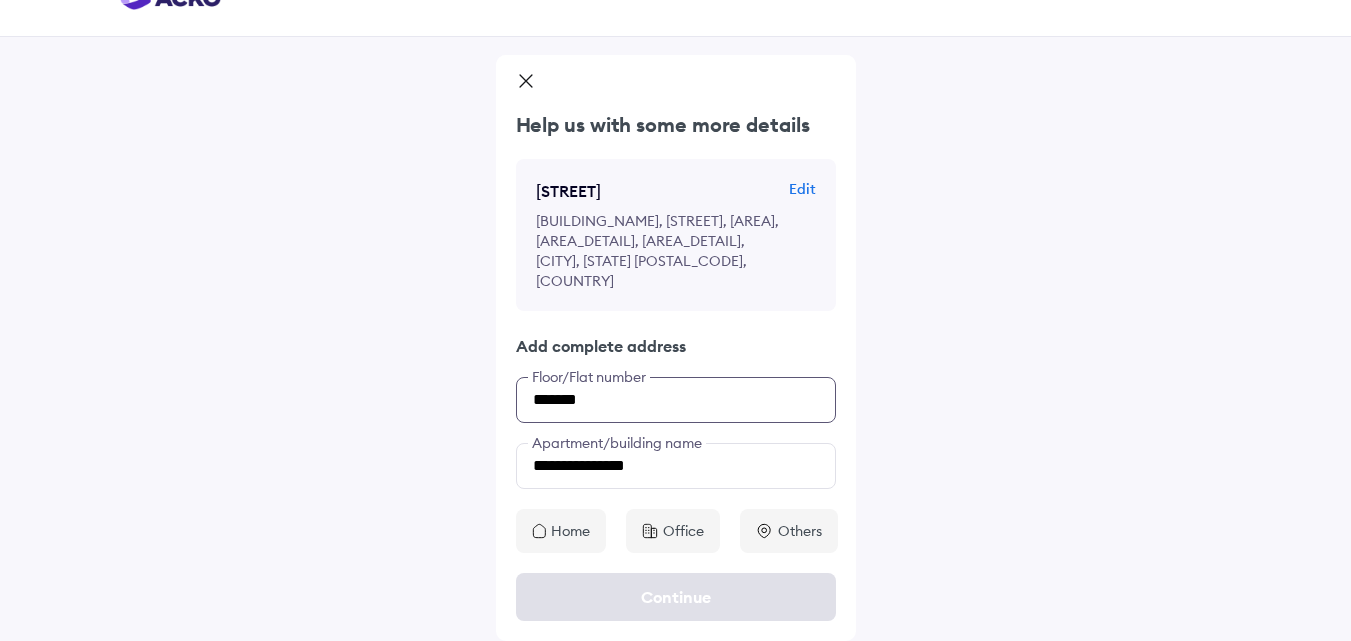 type on "*******" 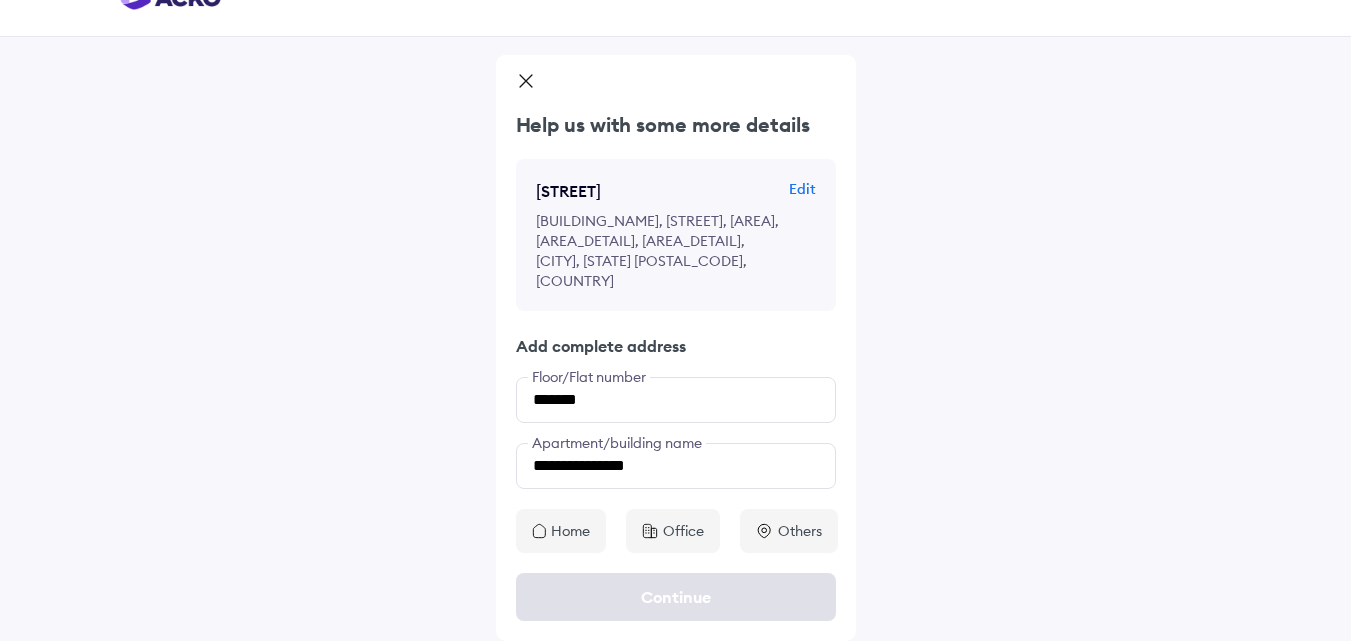 click 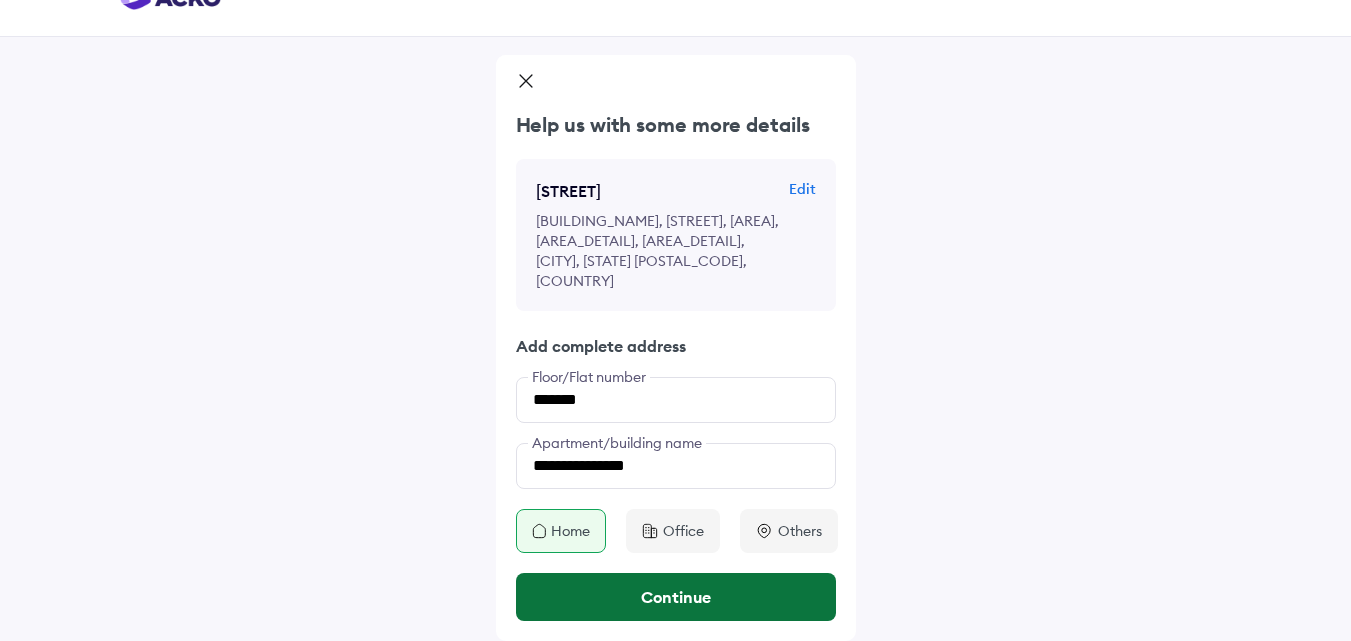 click on "Continue" at bounding box center (676, 597) 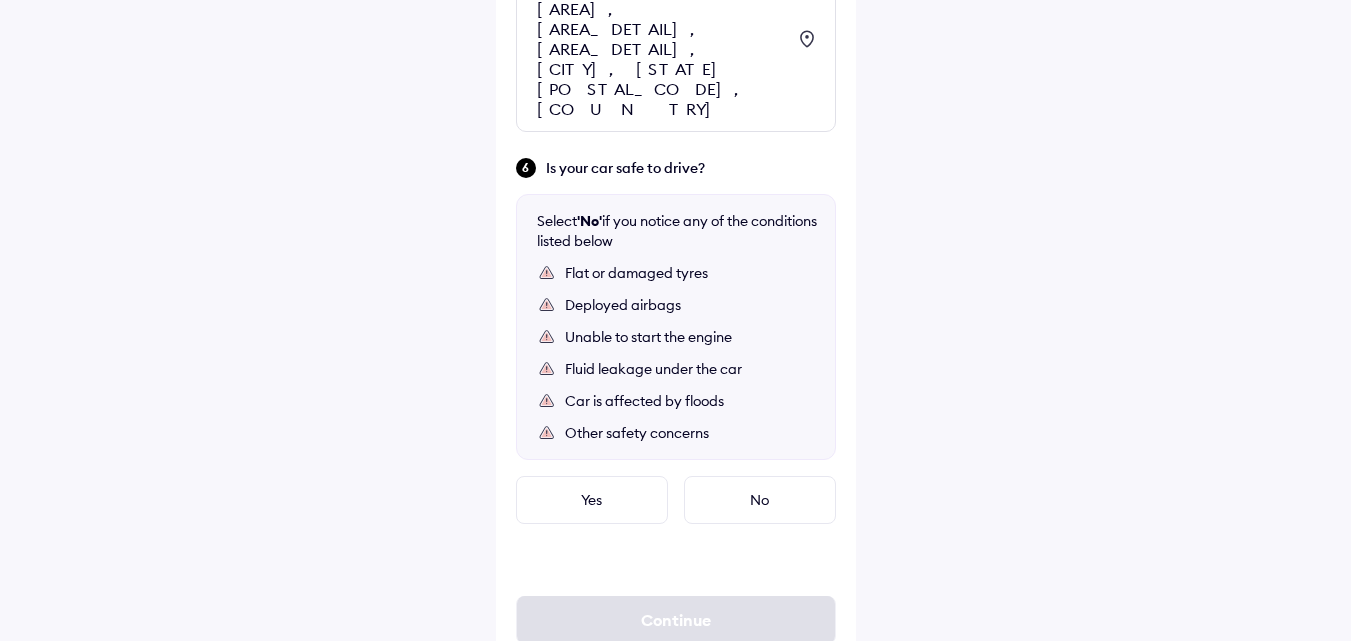 scroll, scrollTop: 1224, scrollLeft: 0, axis: vertical 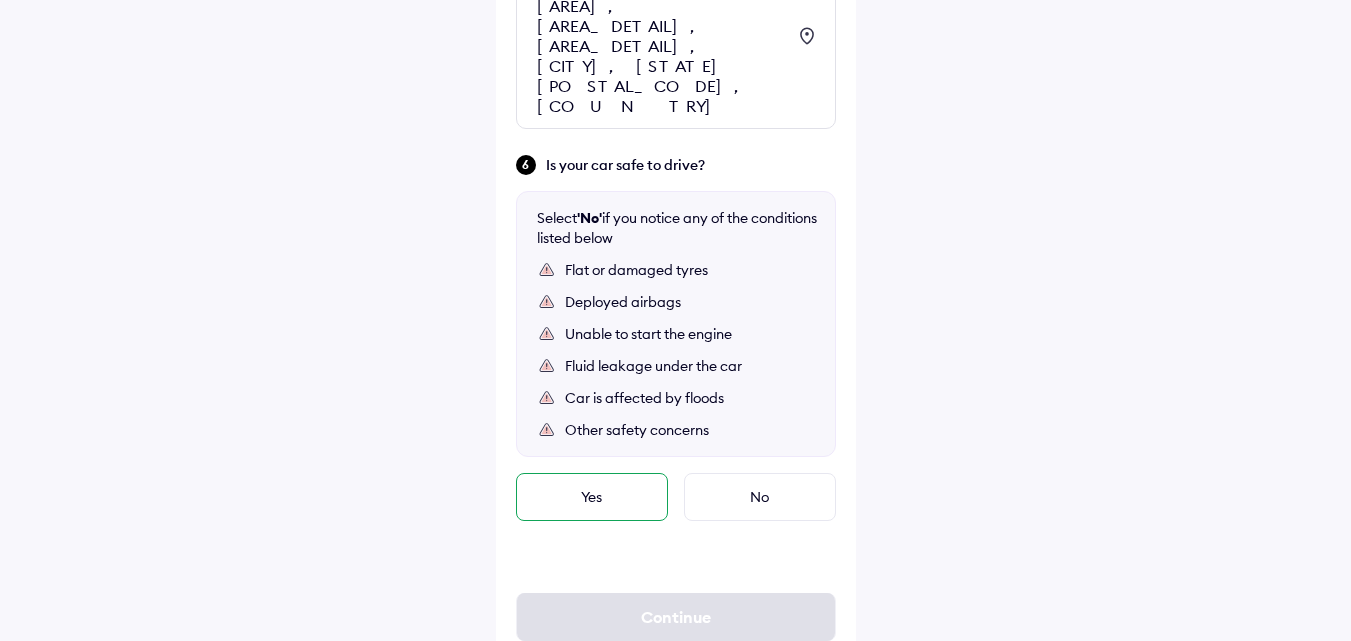 click on "Yes" at bounding box center (592, 497) 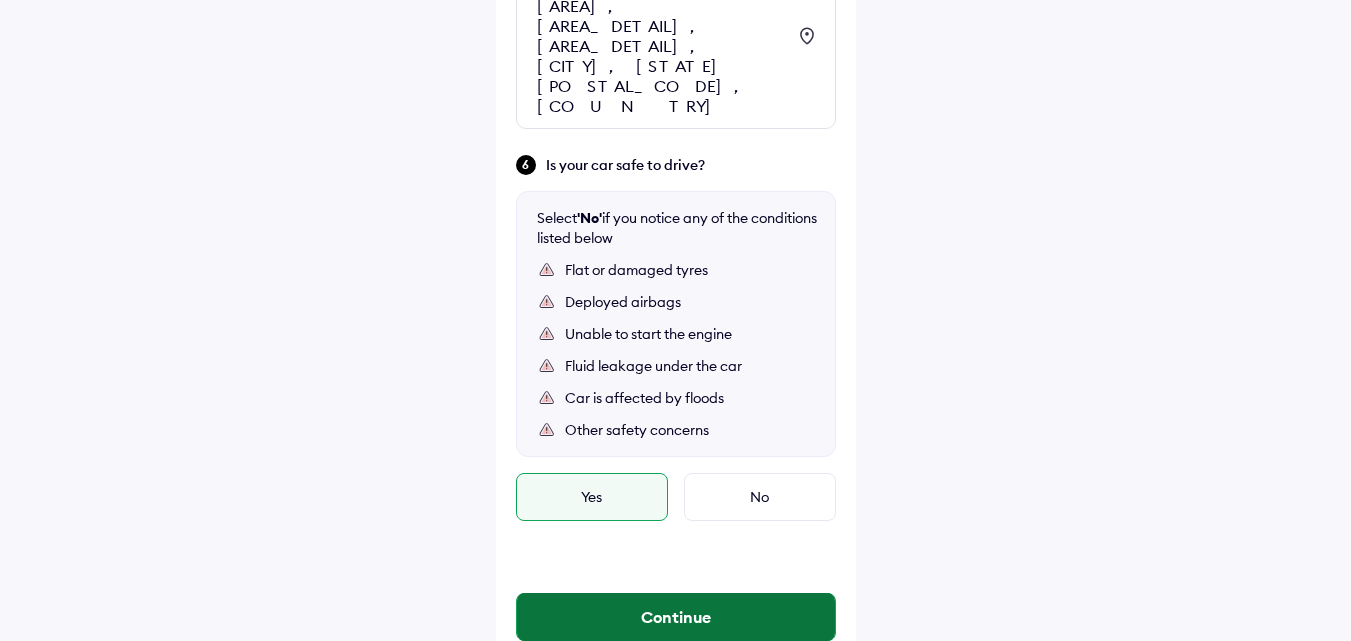 click on "Continue" at bounding box center (676, 617) 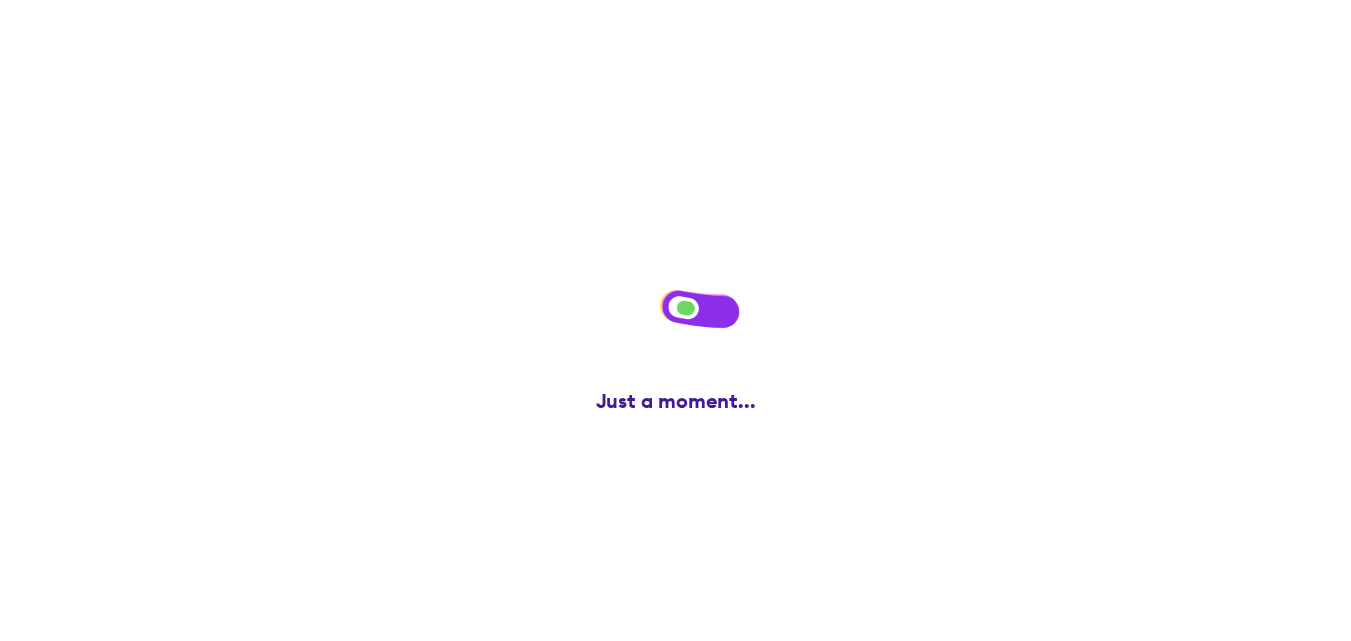 scroll, scrollTop: 0, scrollLeft: 0, axis: both 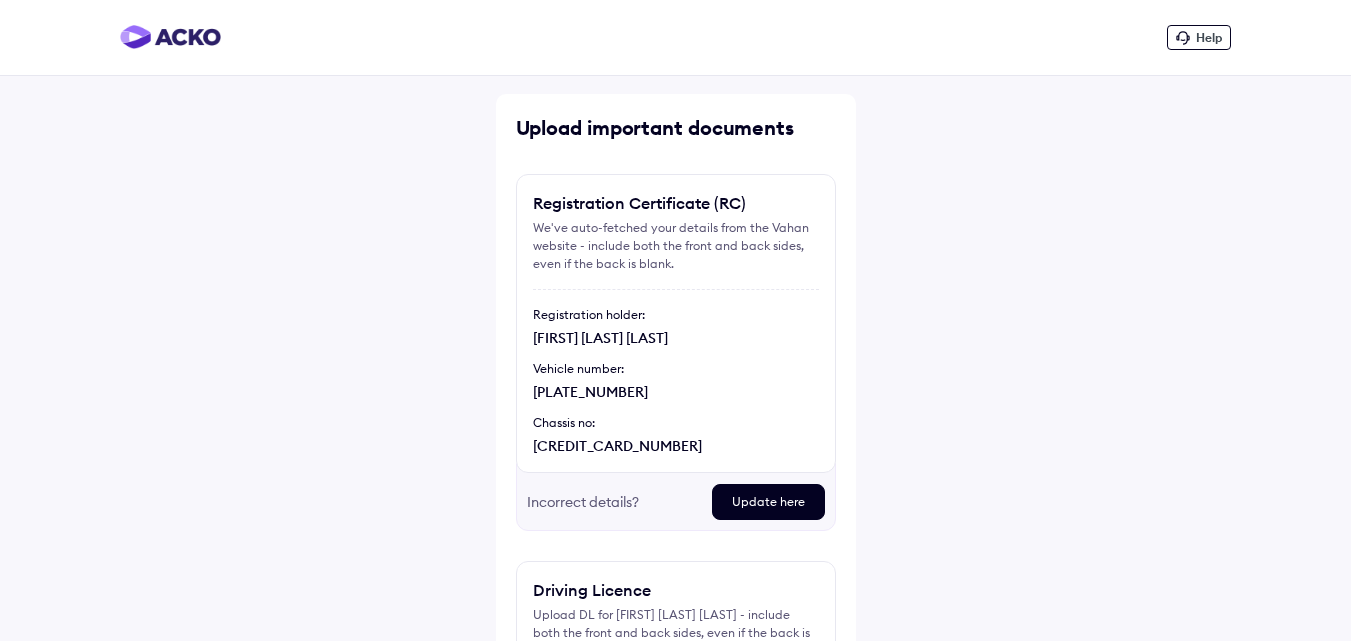 click on "Update here" at bounding box center (768, 502) 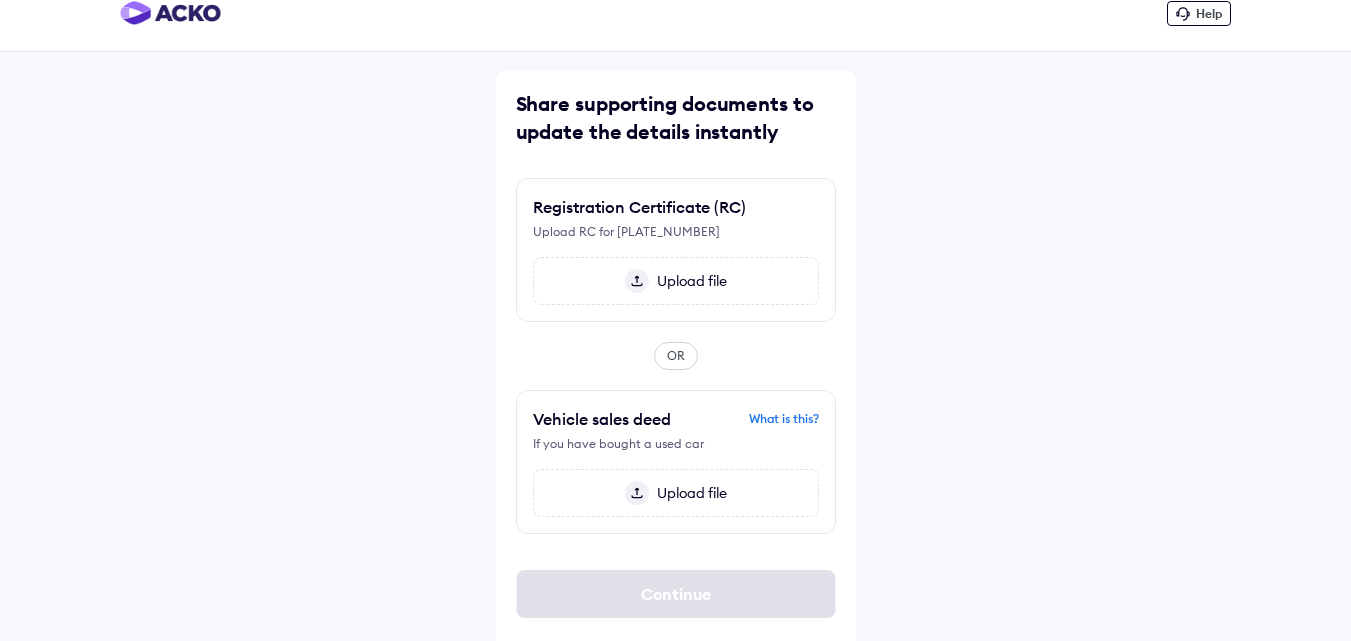 scroll, scrollTop: 37, scrollLeft: 0, axis: vertical 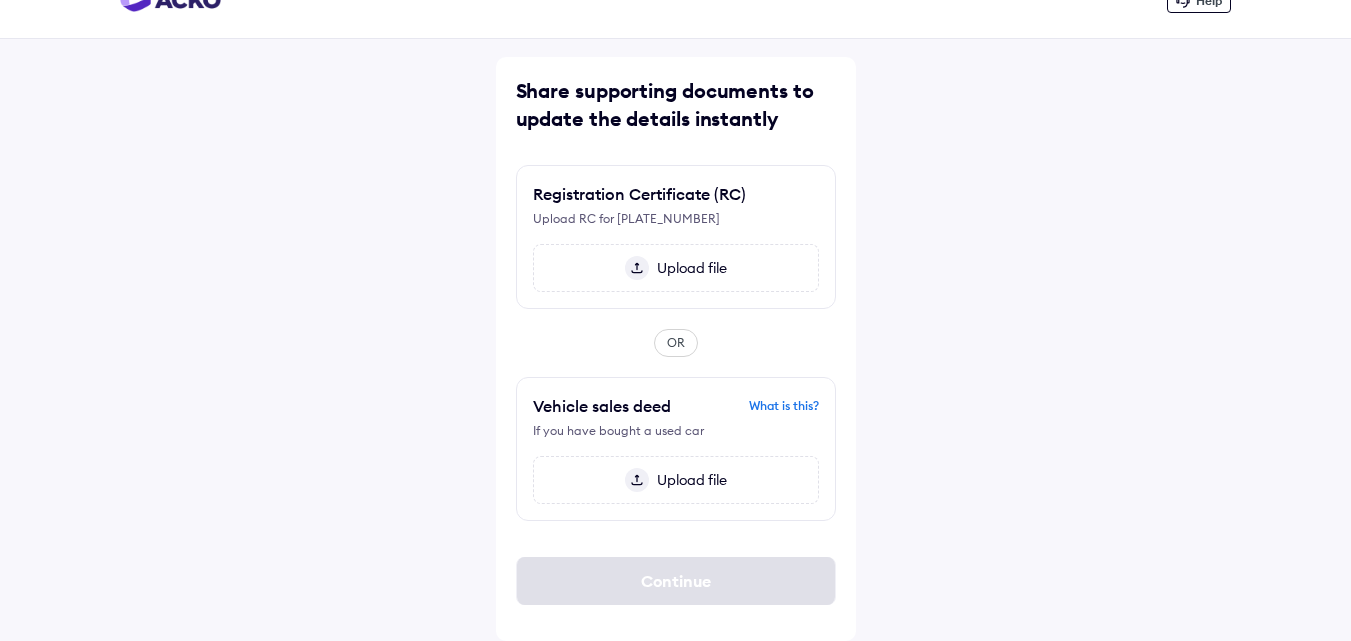 click on "Upload file" at bounding box center (688, 268) 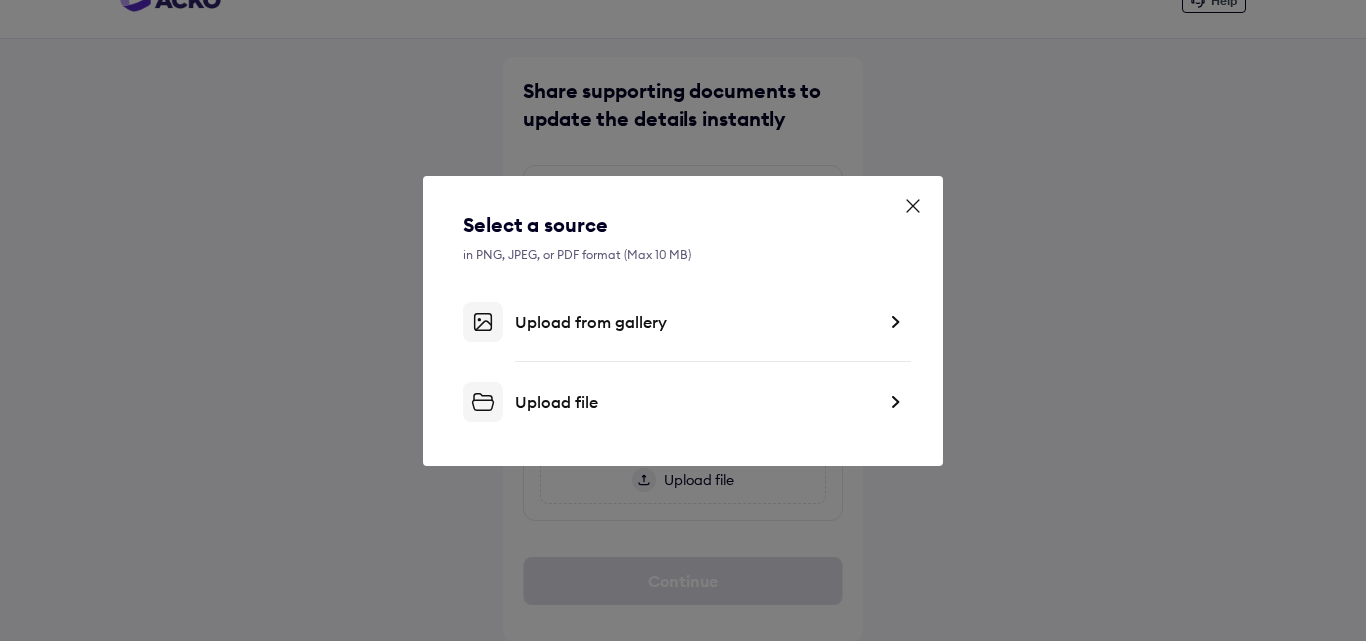 click on "Upload file" at bounding box center (695, 402) 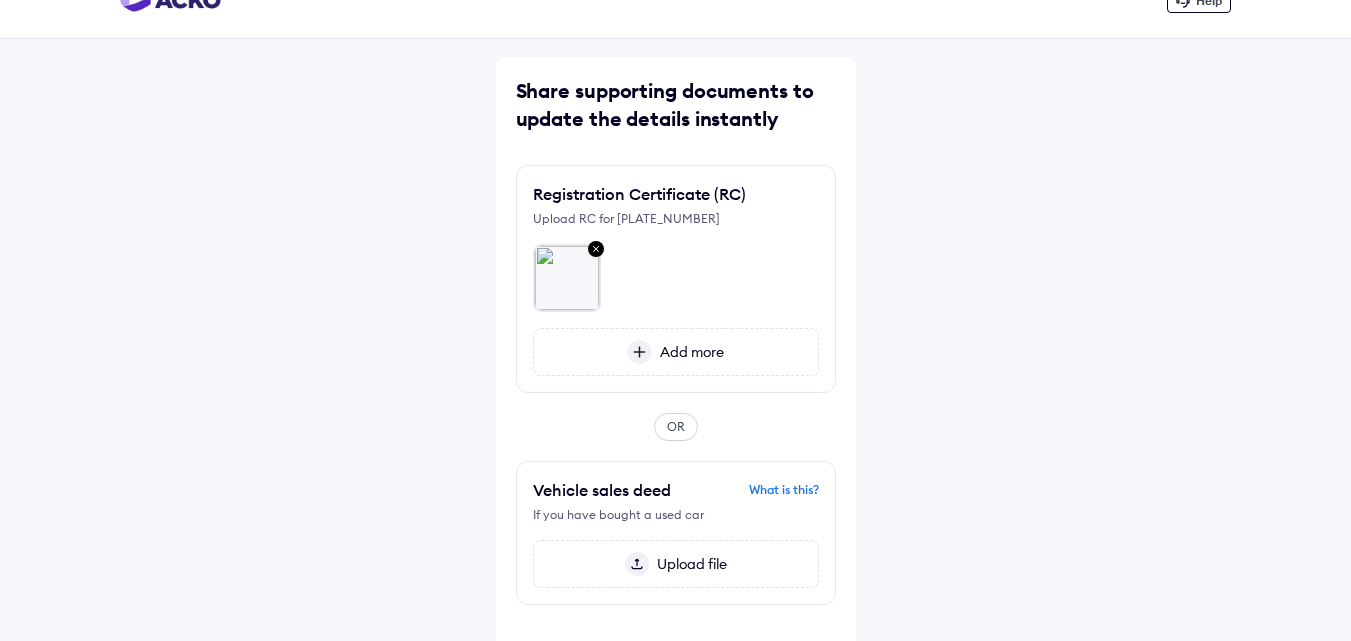 click on "Add more" at bounding box center [688, 352] 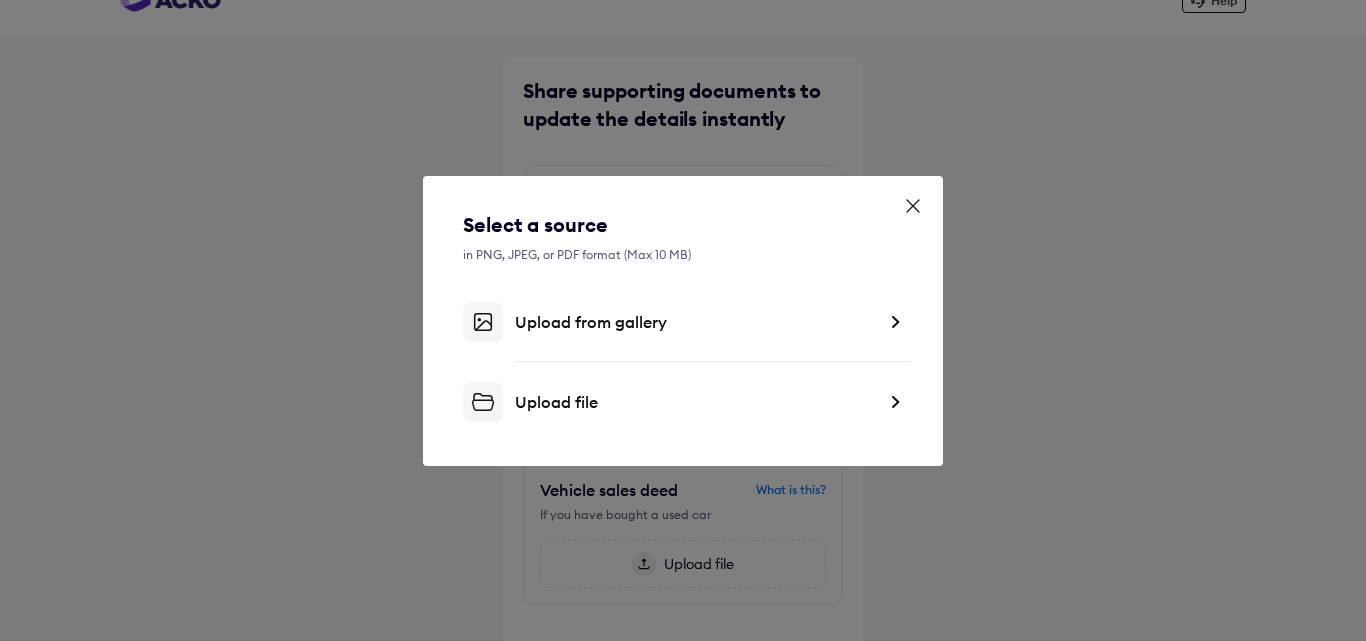 click on "Upload file" at bounding box center [695, 402] 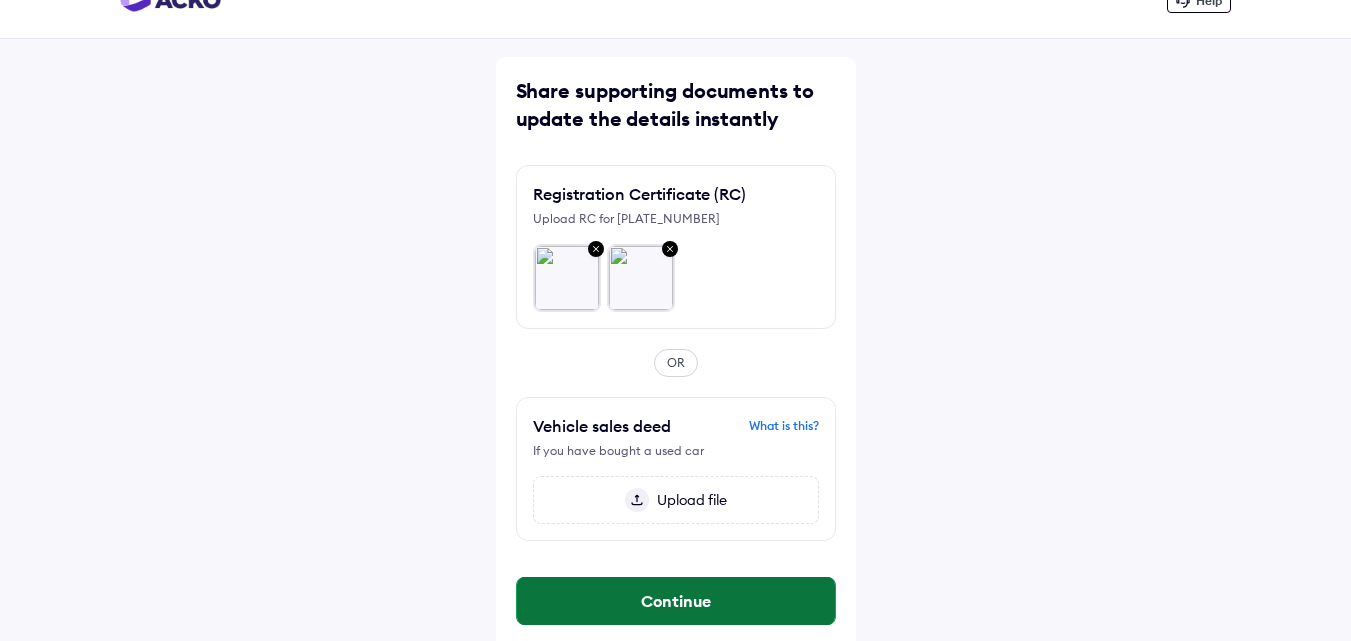 click on "Continue" at bounding box center (676, 601) 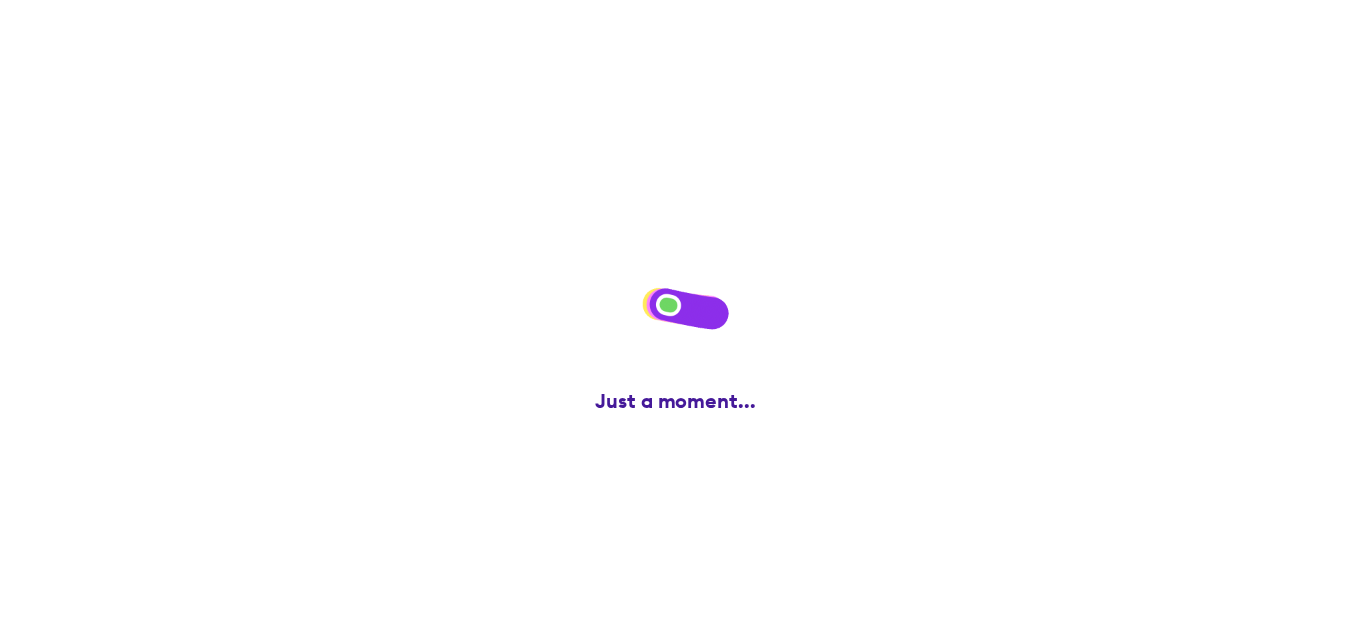 scroll, scrollTop: 57, scrollLeft: 0, axis: vertical 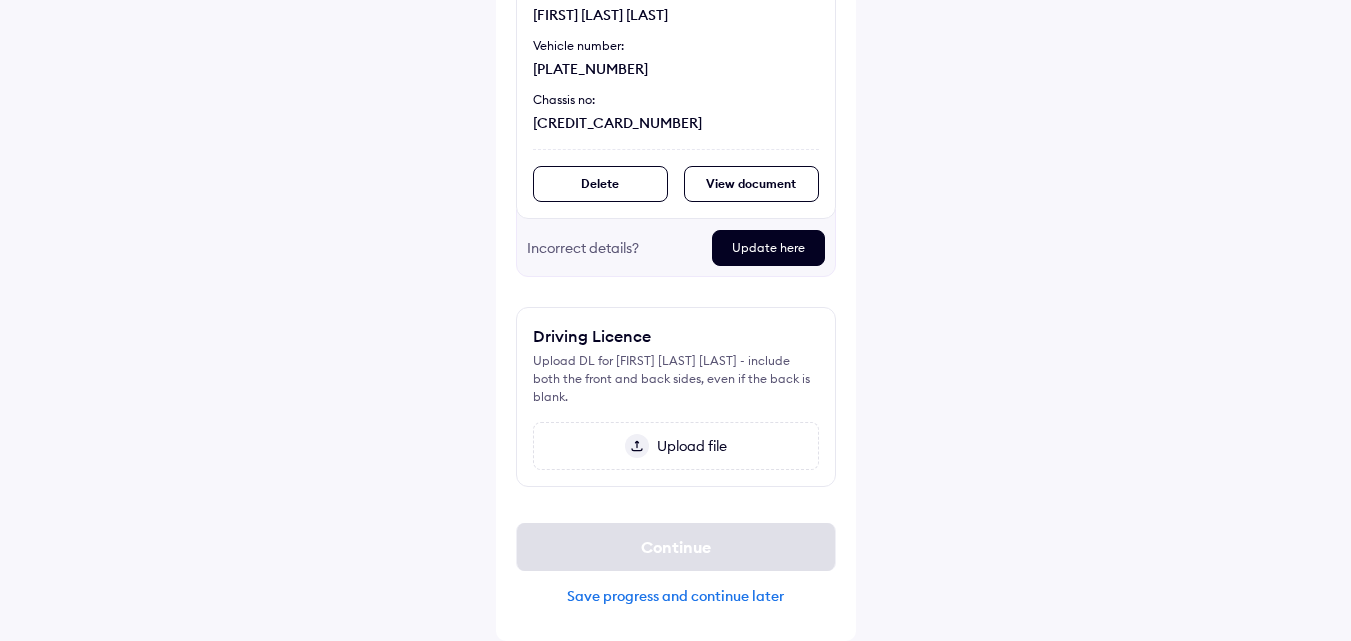 click on "Upload file" at bounding box center [688, 446] 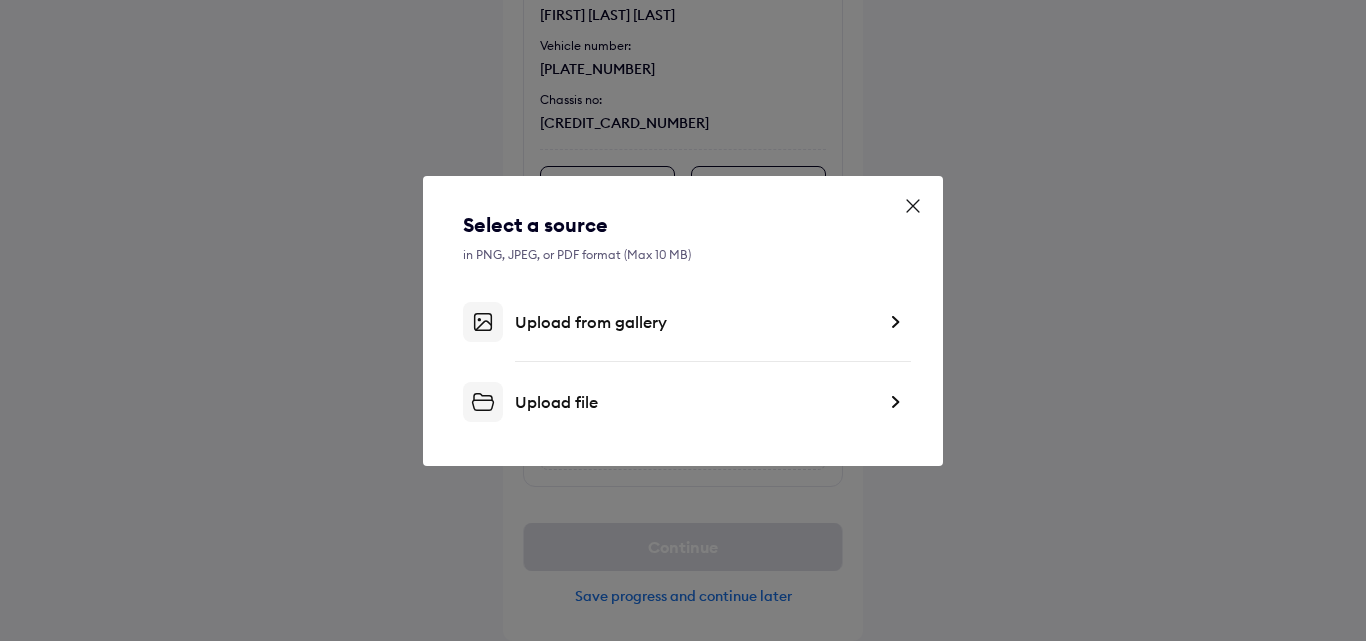 click 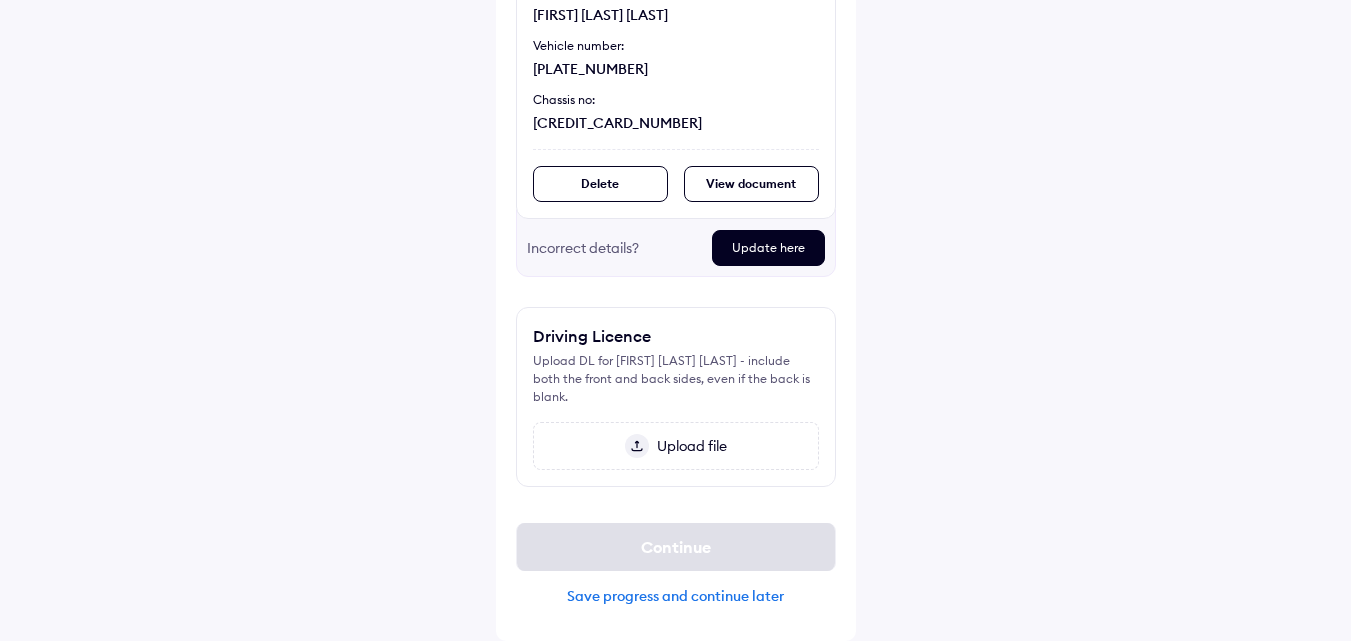 click on "Upload file" at bounding box center (688, 446) 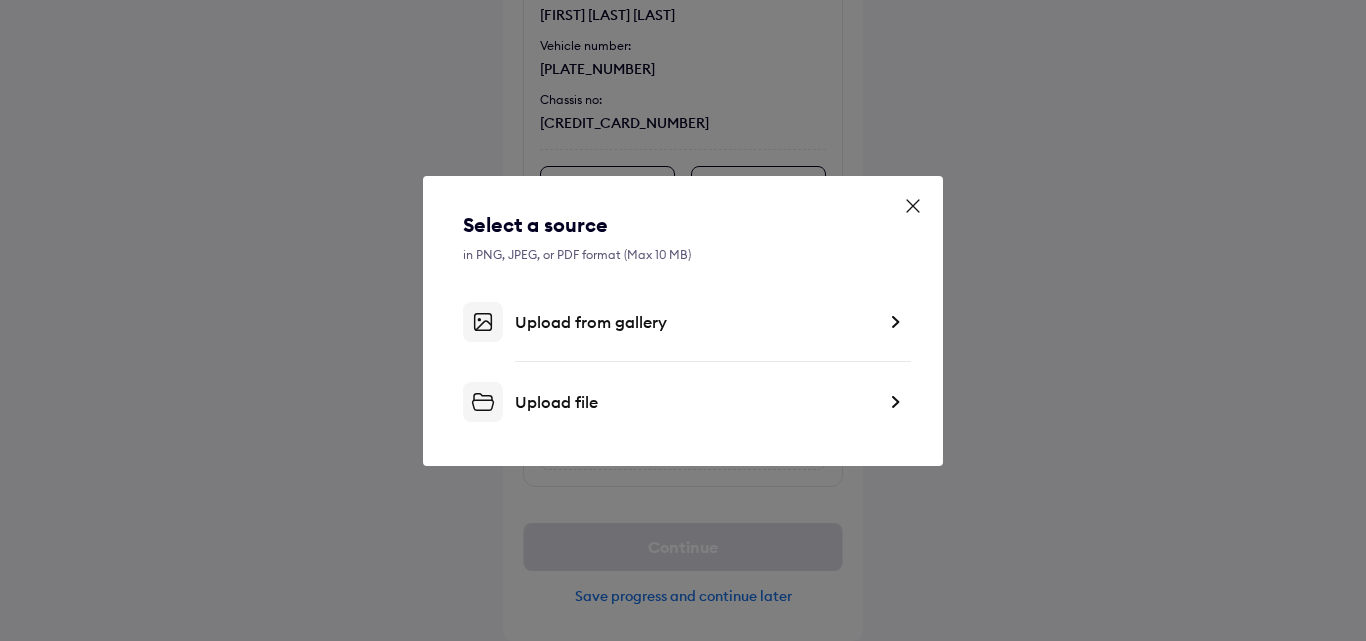 click on "Upload file" at bounding box center [683, 402] 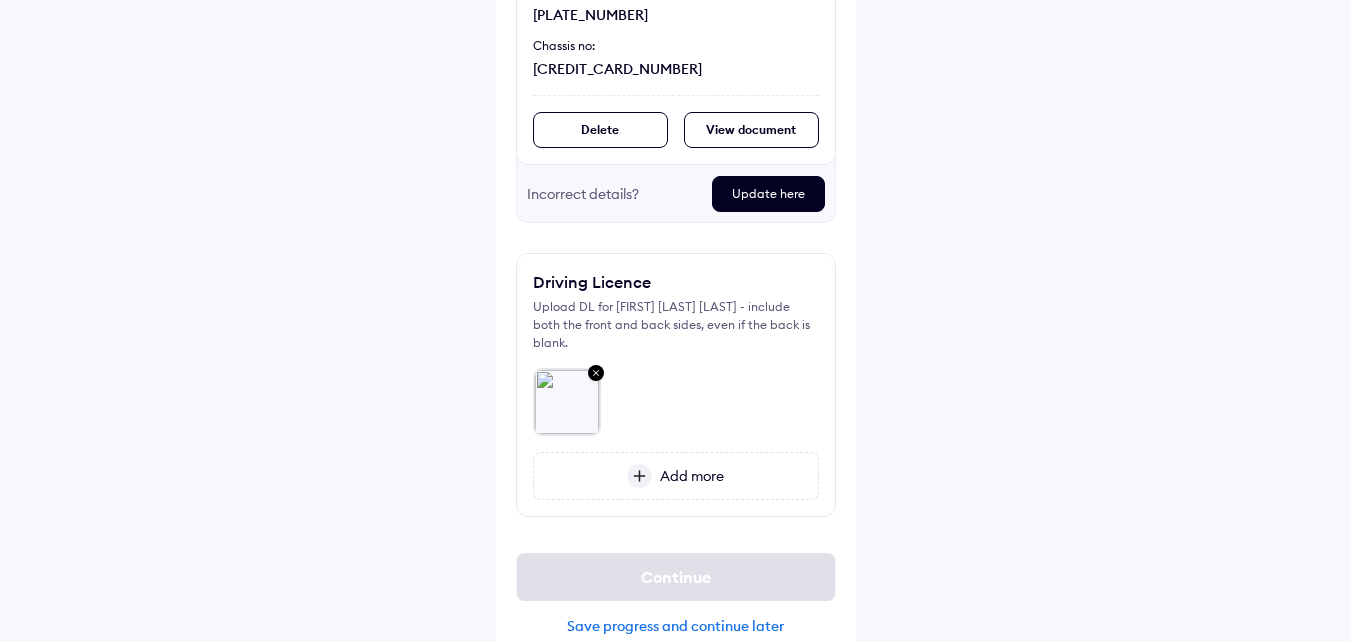 scroll, scrollTop: 407, scrollLeft: 0, axis: vertical 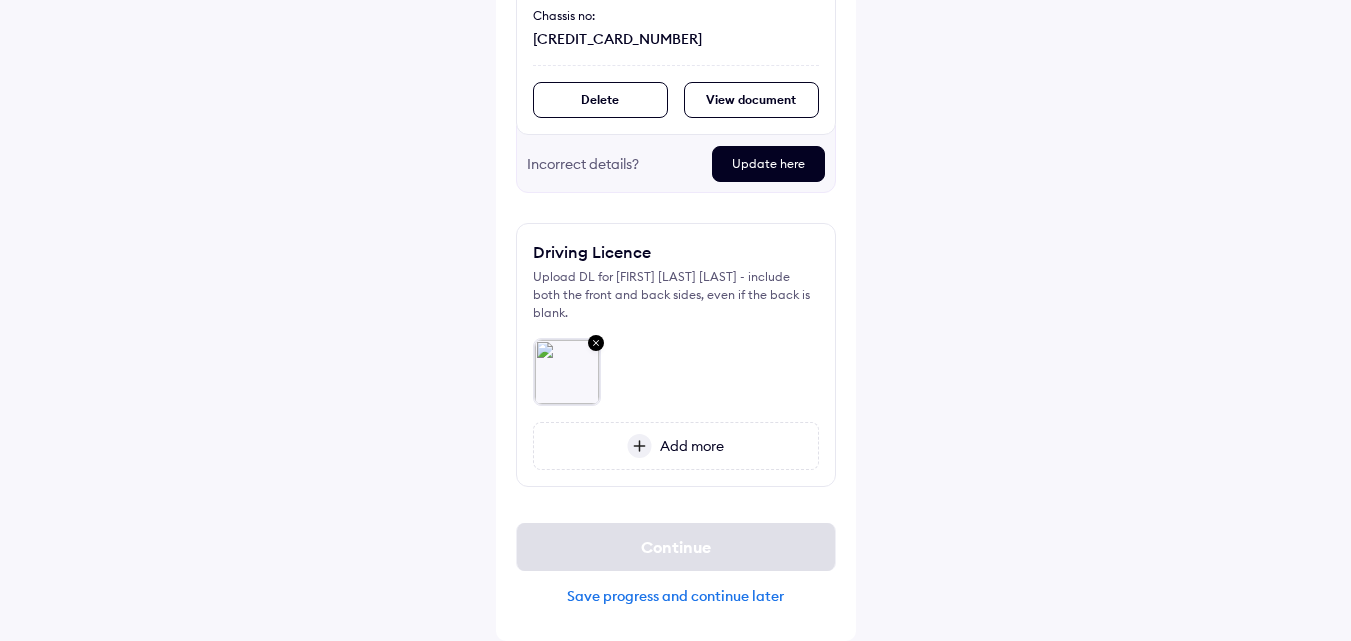 click on "Add more" at bounding box center [688, 446] 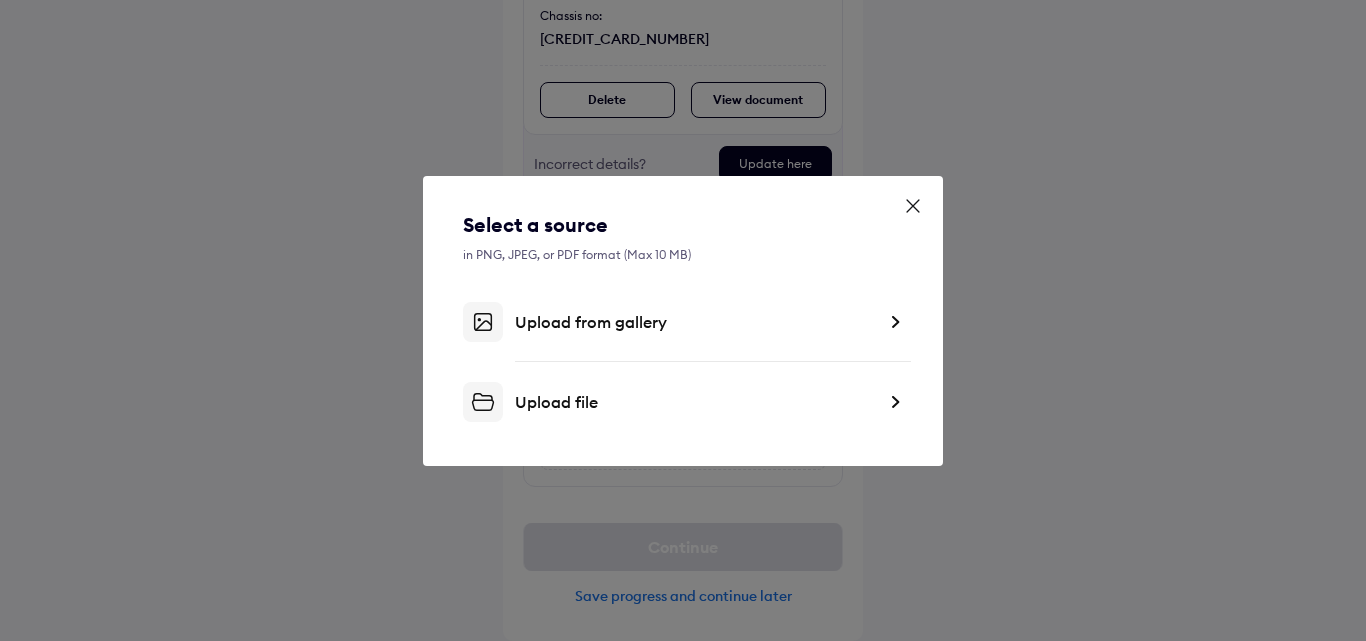 click on "Upload file" at bounding box center (695, 402) 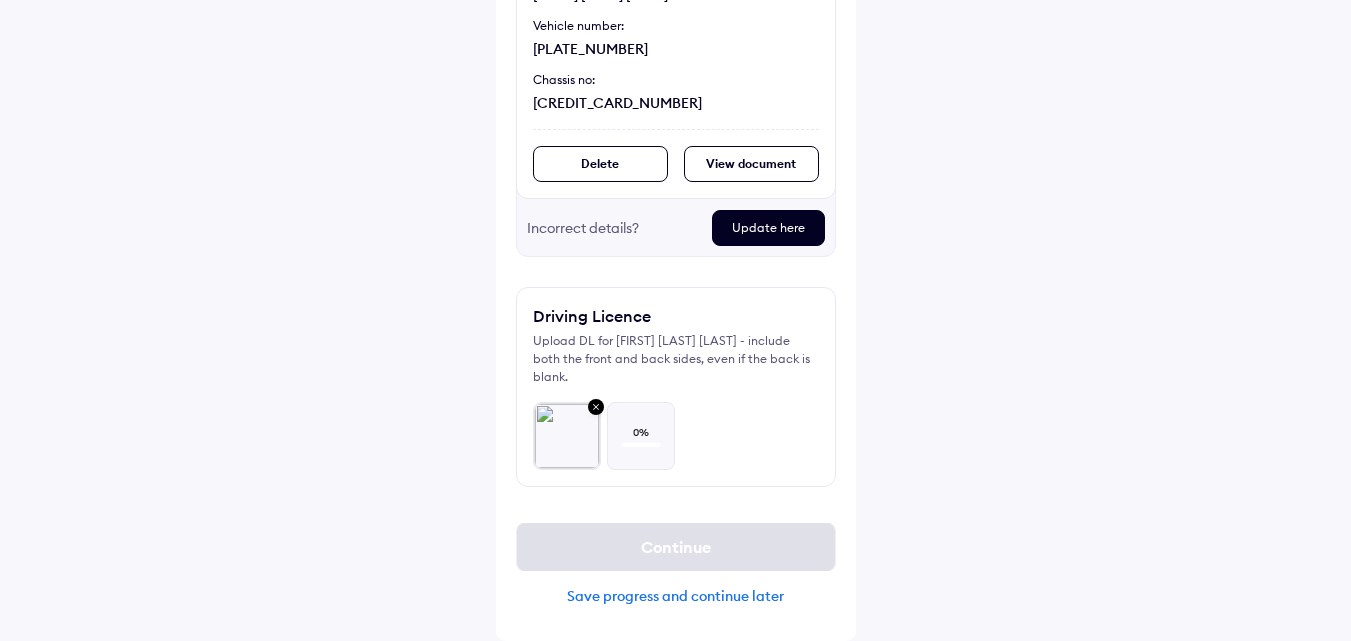 scroll, scrollTop: 343, scrollLeft: 0, axis: vertical 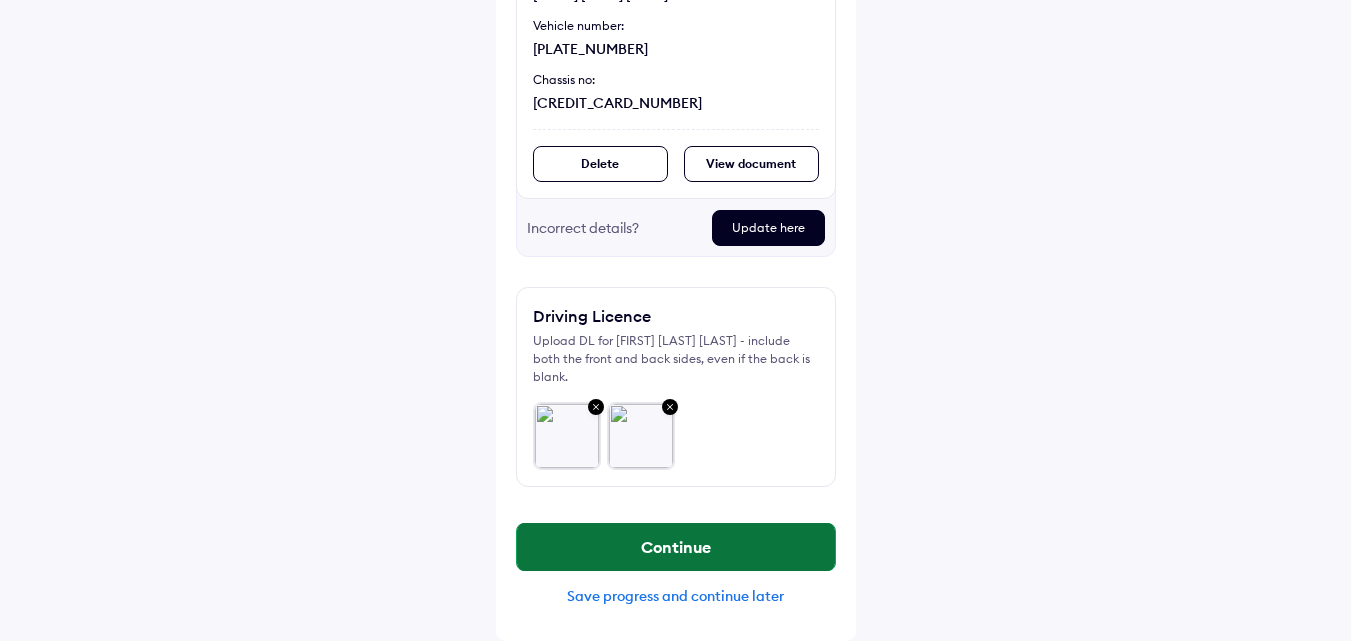 click on "Continue" at bounding box center [676, 547] 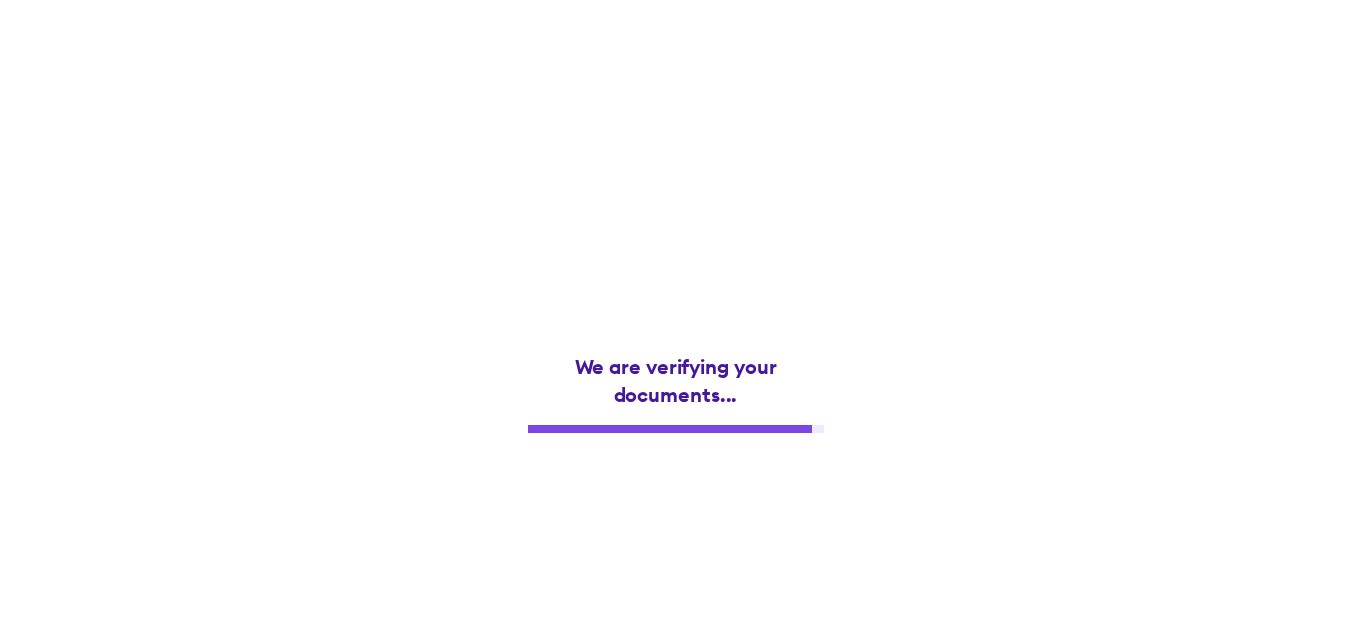 scroll, scrollTop: 0, scrollLeft: 0, axis: both 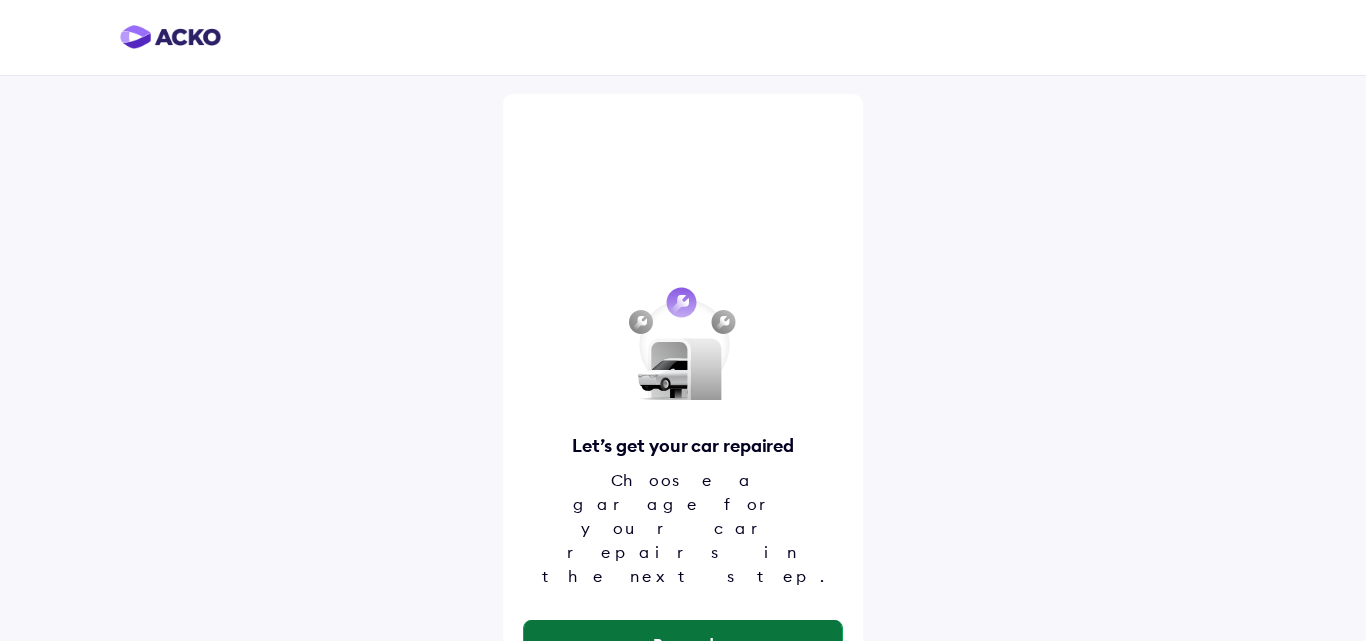 click on "Proceed" at bounding box center (683, 644) 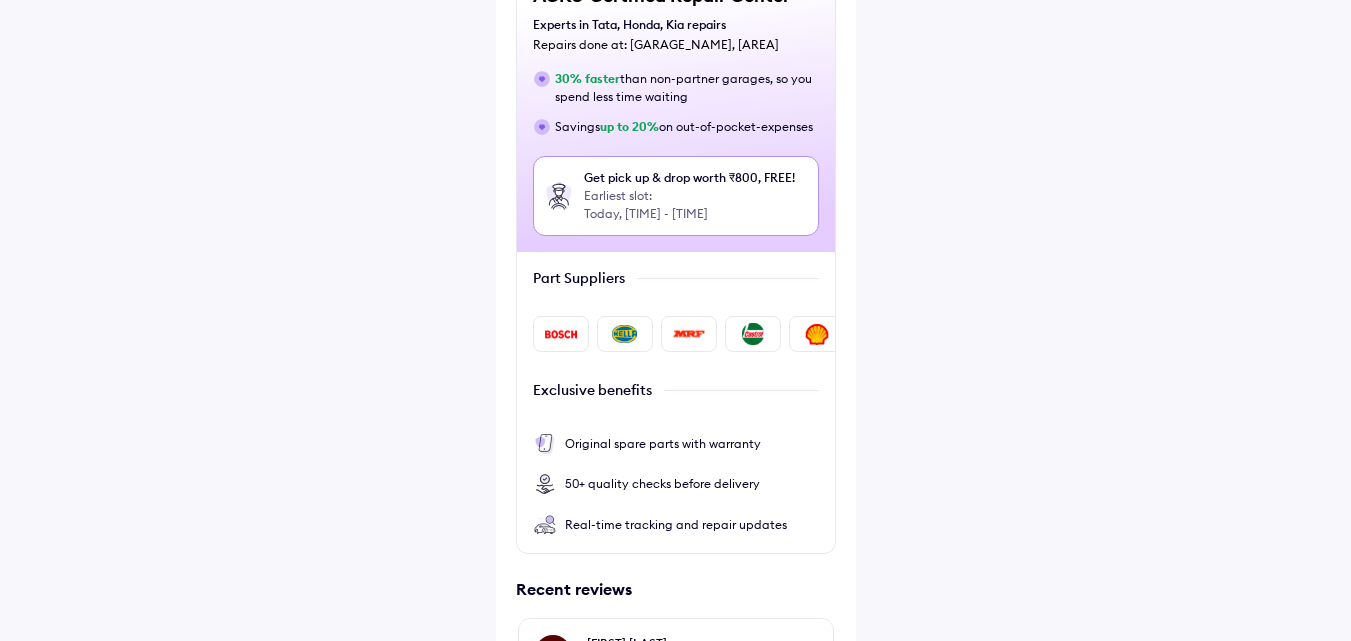 scroll, scrollTop: 500, scrollLeft: 0, axis: vertical 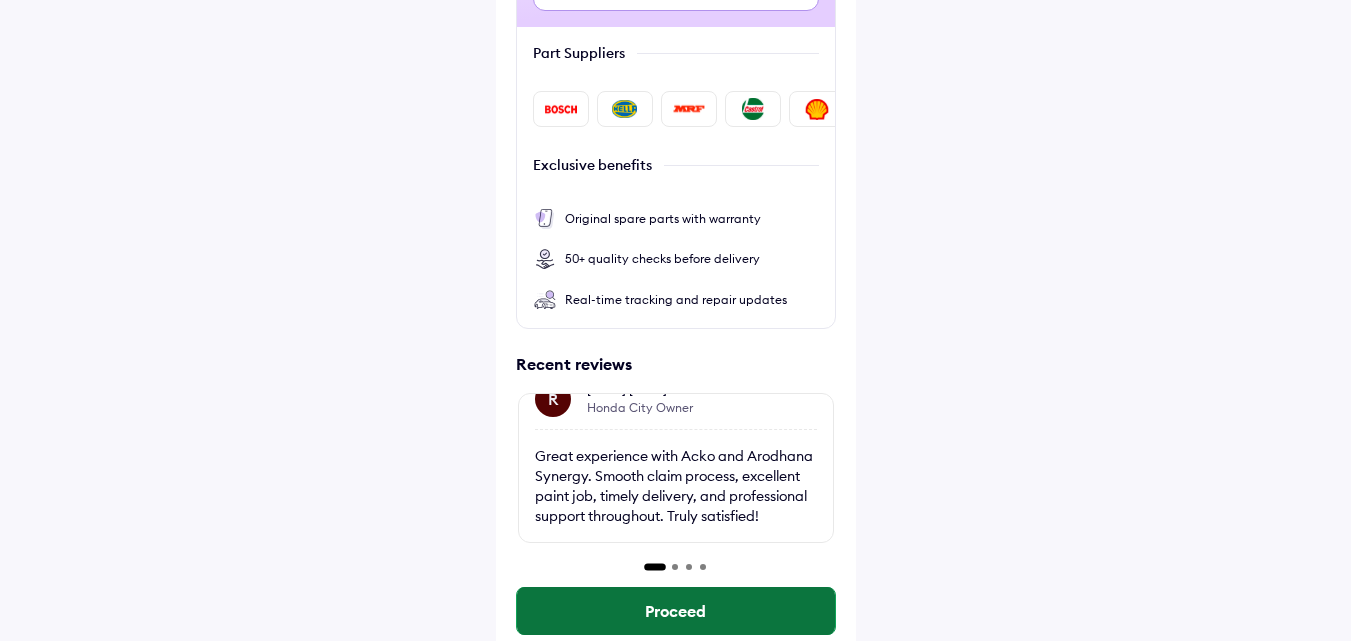 click on "Proceed" at bounding box center (676, 611) 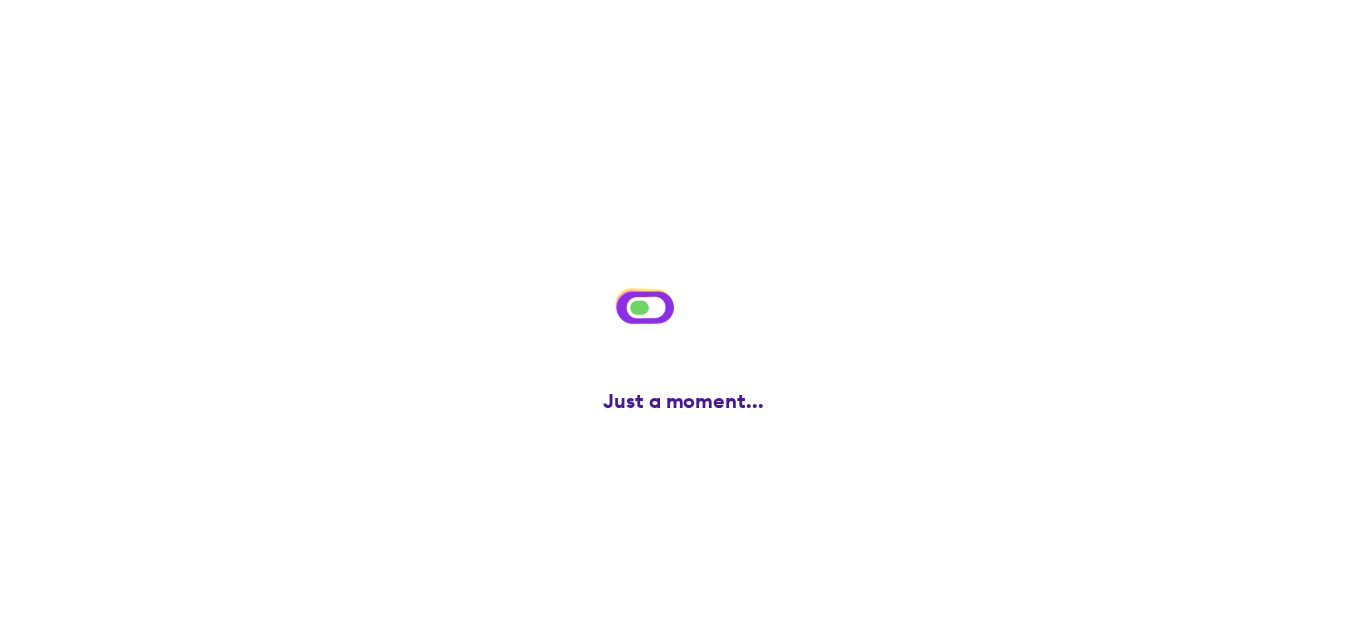 scroll, scrollTop: 0, scrollLeft: 0, axis: both 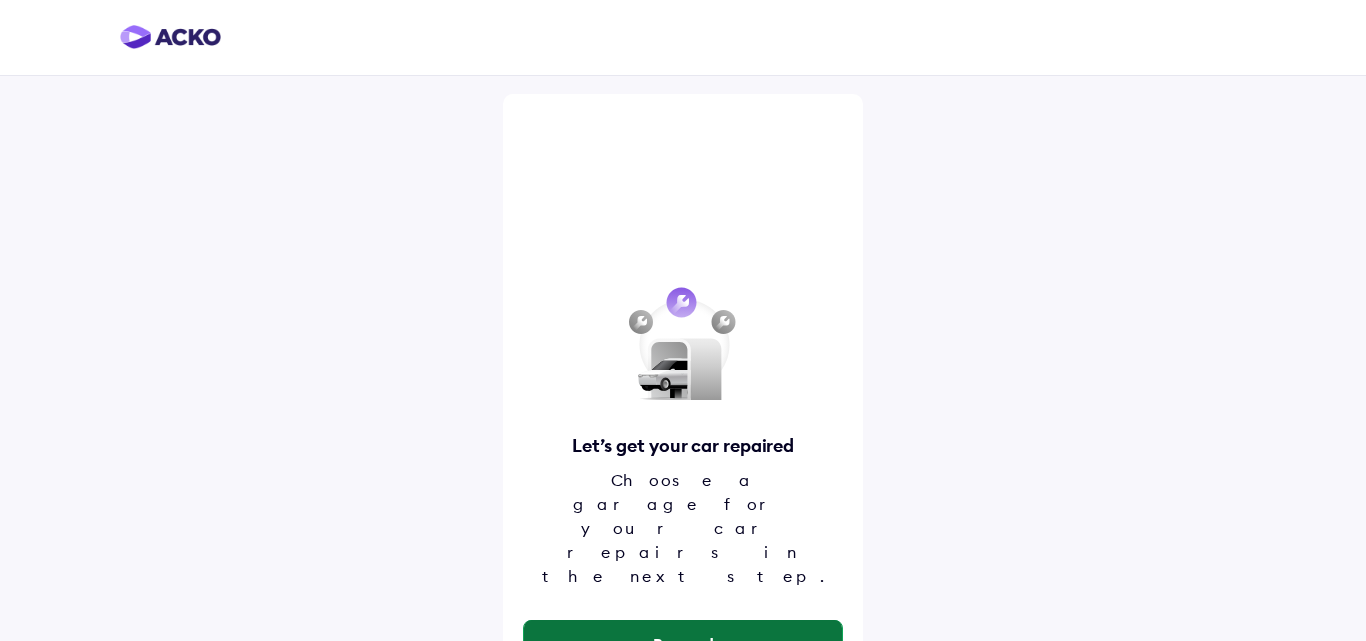 click on "Proceed" at bounding box center (683, 644) 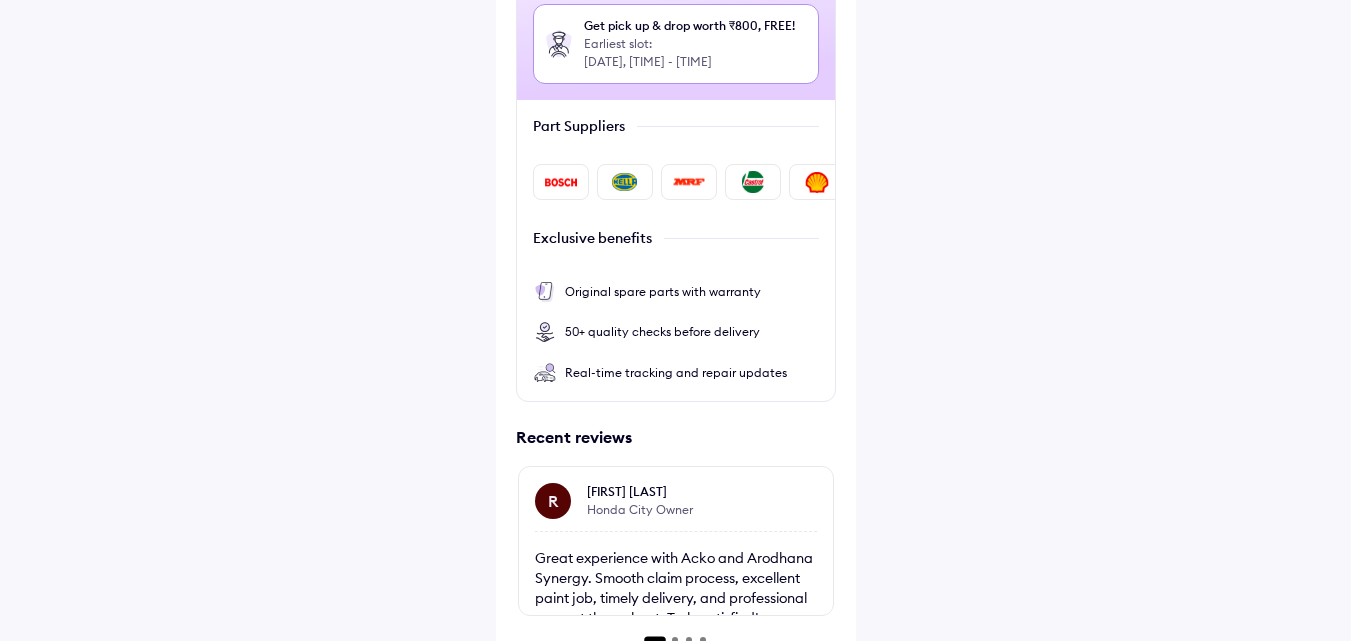 scroll, scrollTop: 564, scrollLeft: 0, axis: vertical 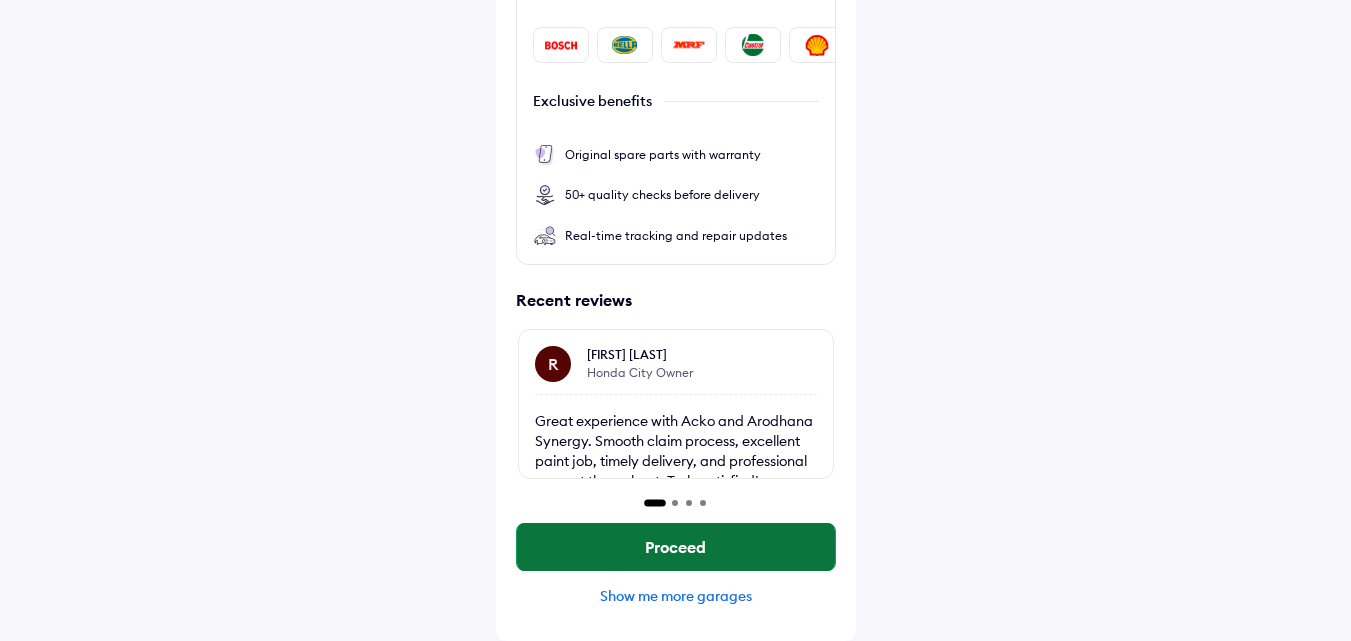 click on "Proceed" at bounding box center [676, 547] 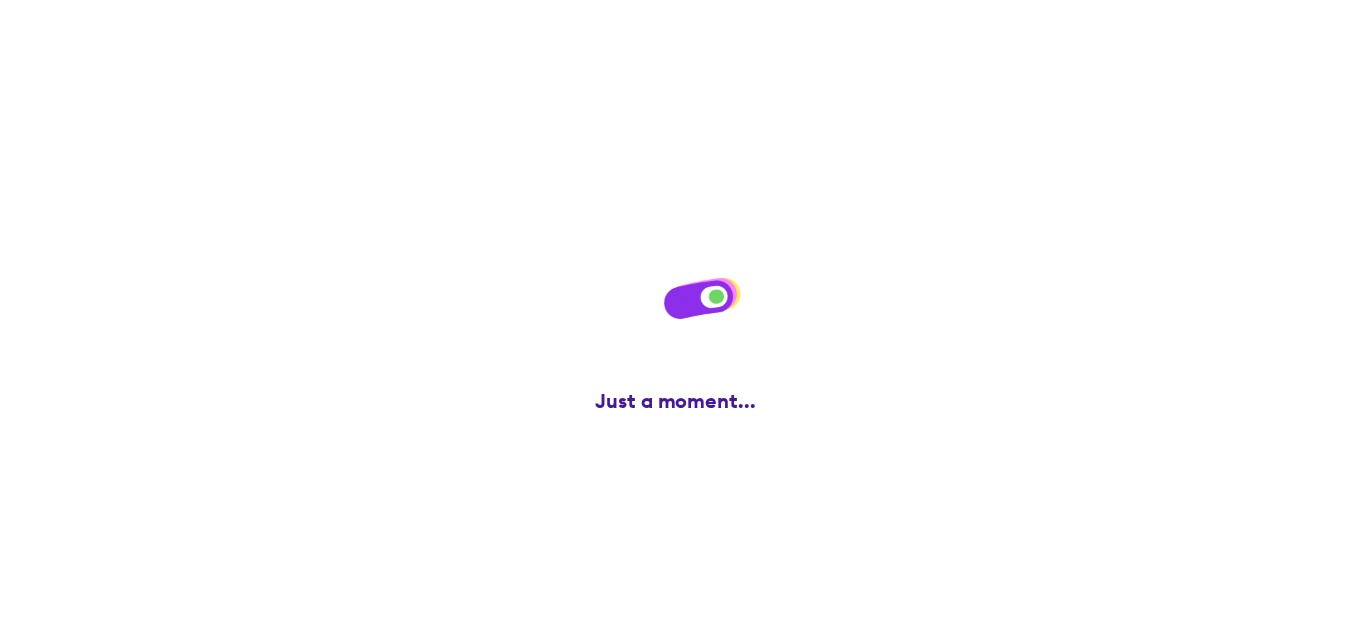 scroll, scrollTop: 0, scrollLeft: 0, axis: both 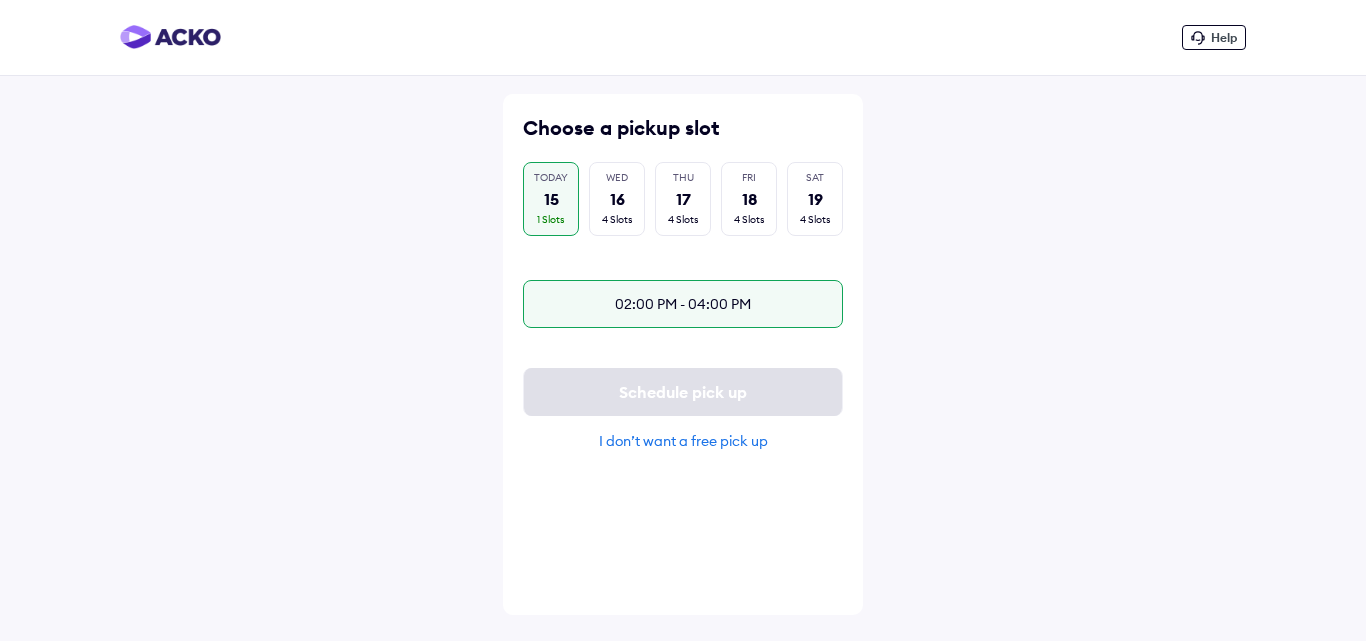 click on "02:00 PM - 04:00 PM" at bounding box center [683, 304] 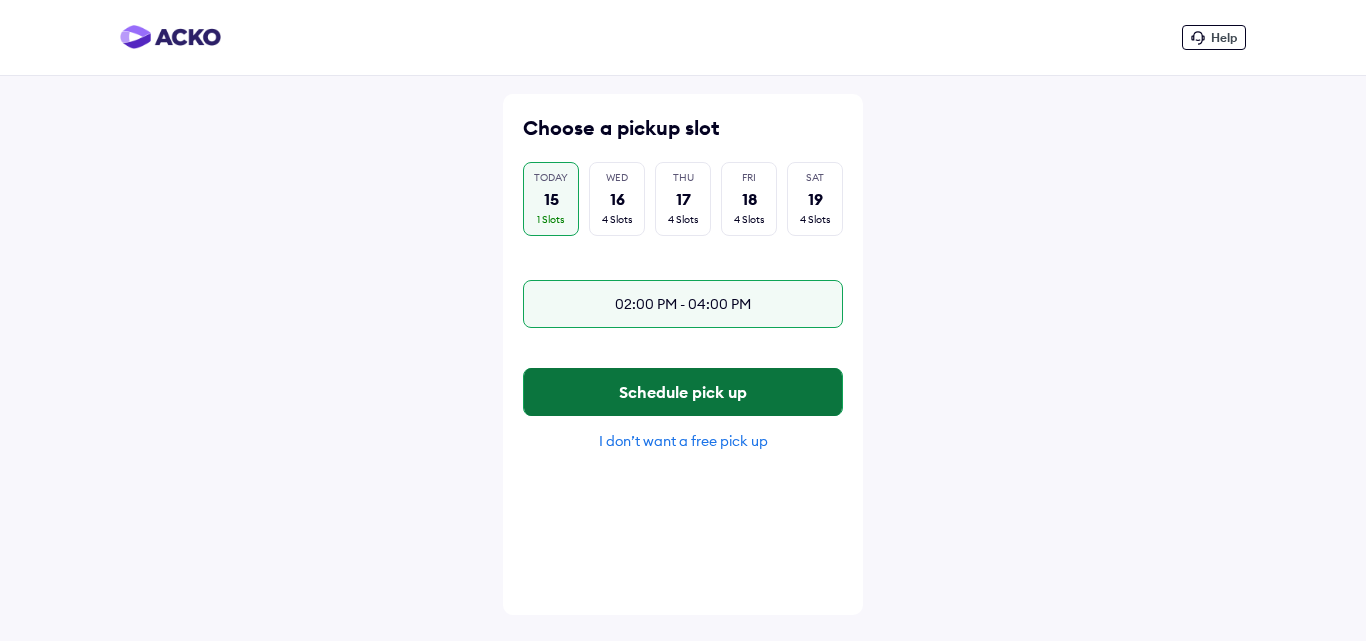 click on "Schedule pick up" at bounding box center [683, 392] 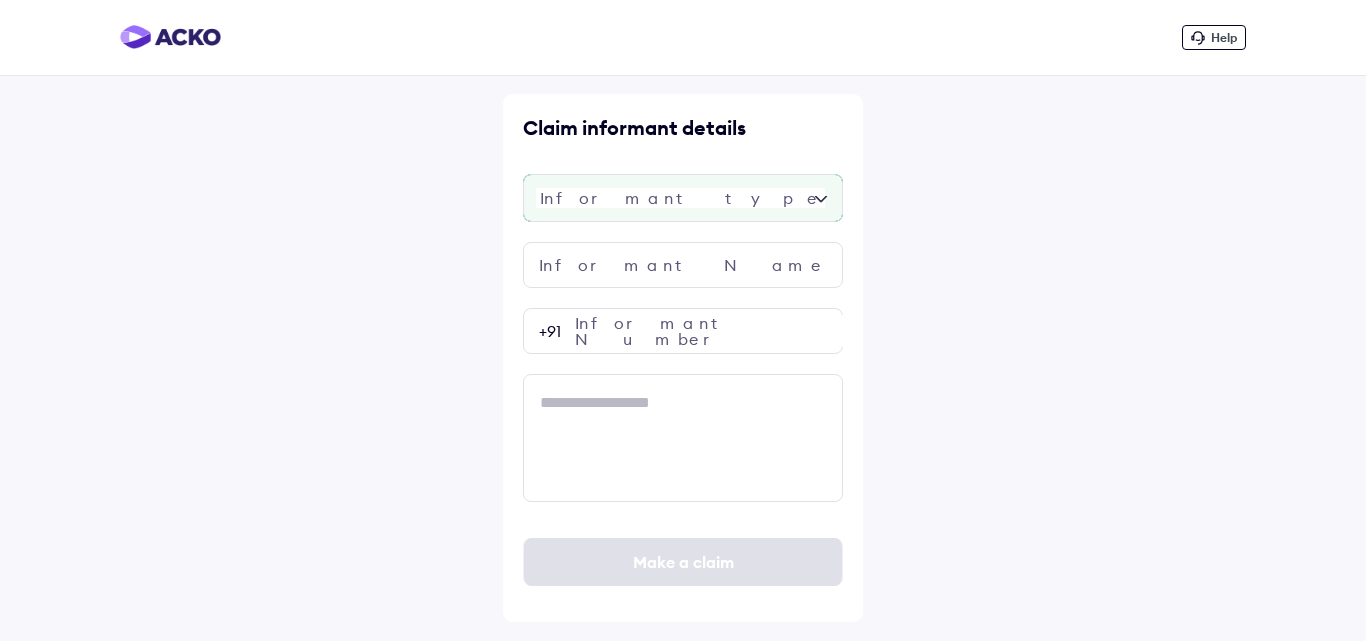 click at bounding box center [683, 198] 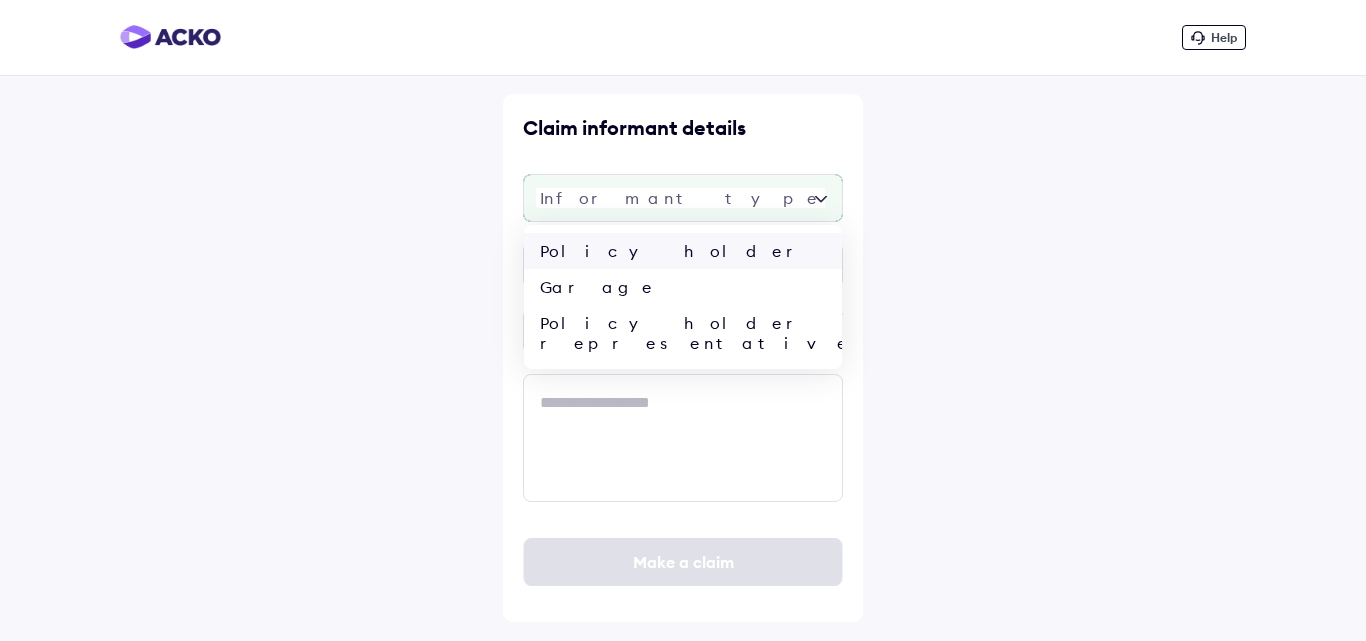 click on "Policy holder" at bounding box center (683, 251) 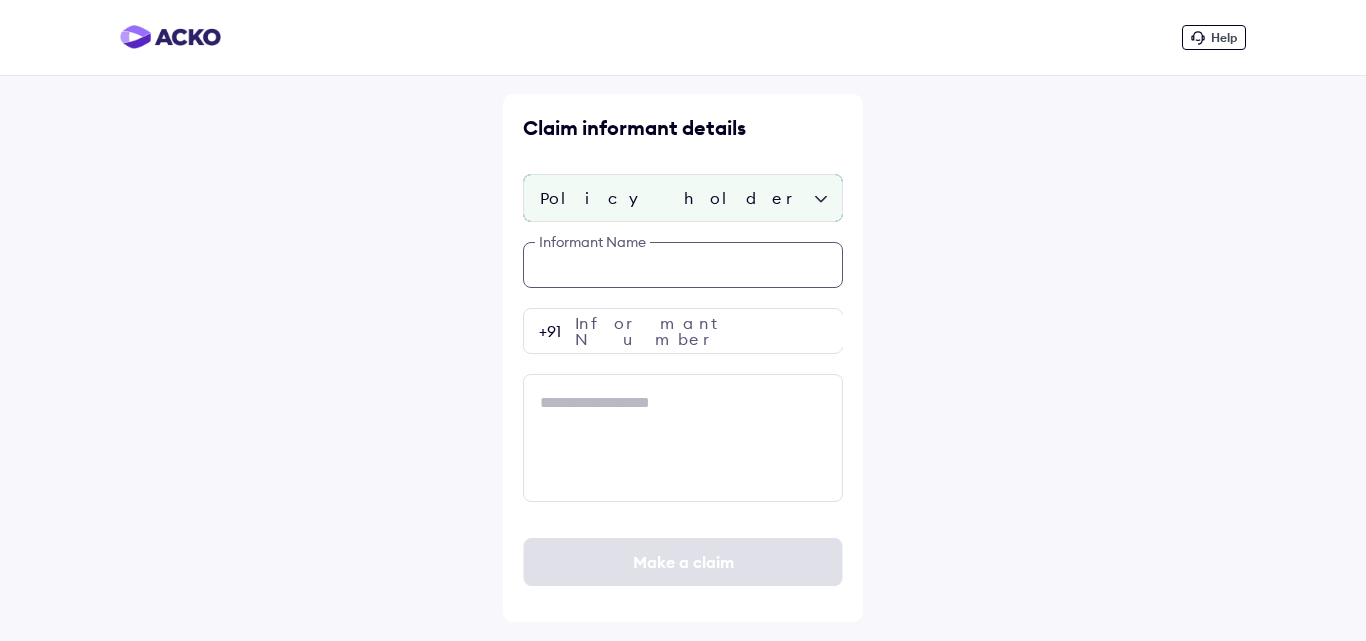 click at bounding box center [683, 265] 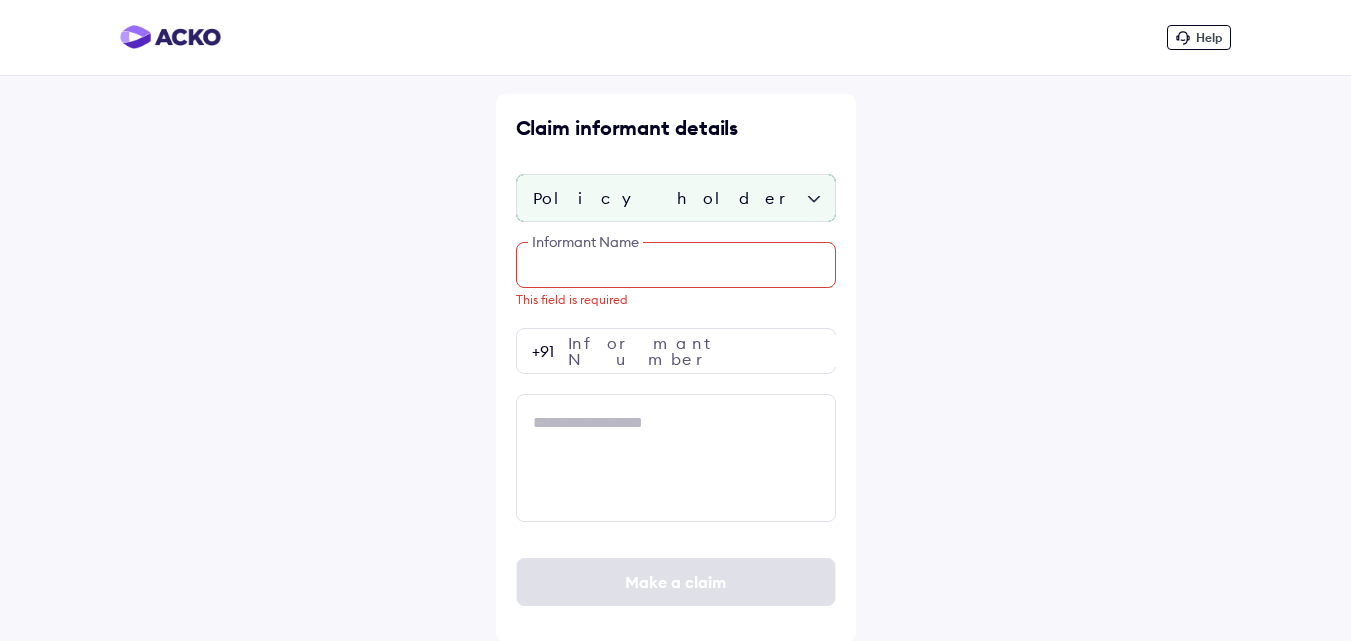 click at bounding box center (676, 265) 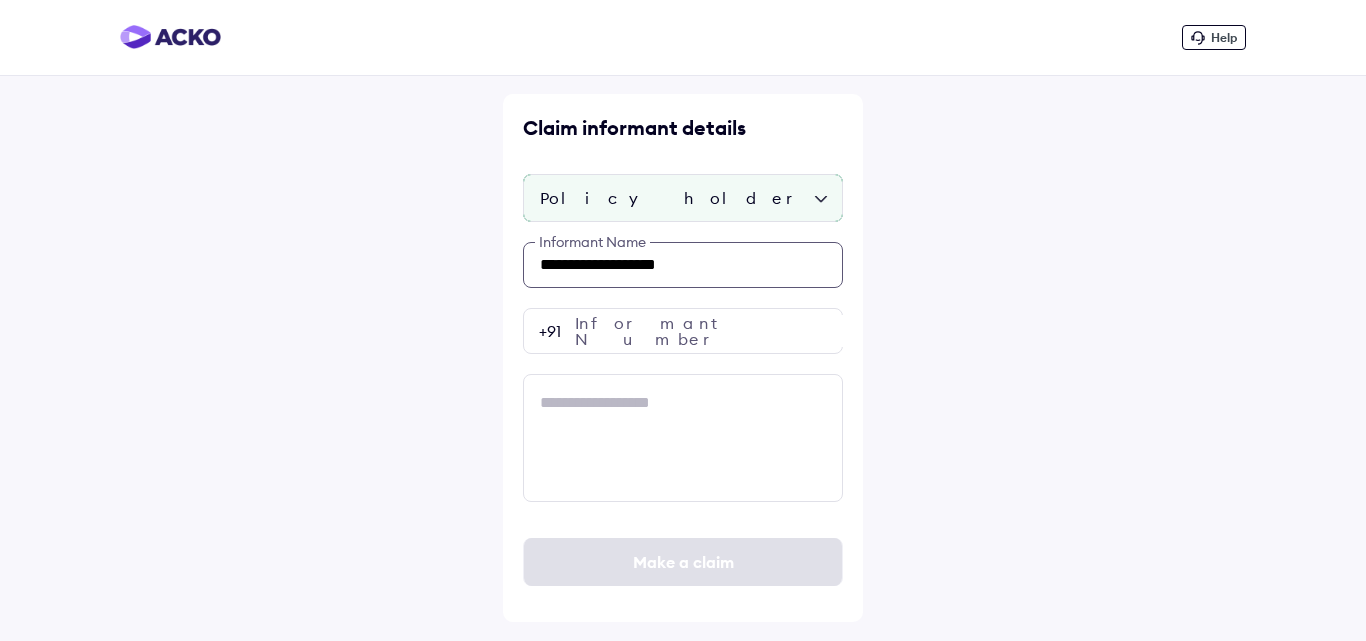 type on "**********" 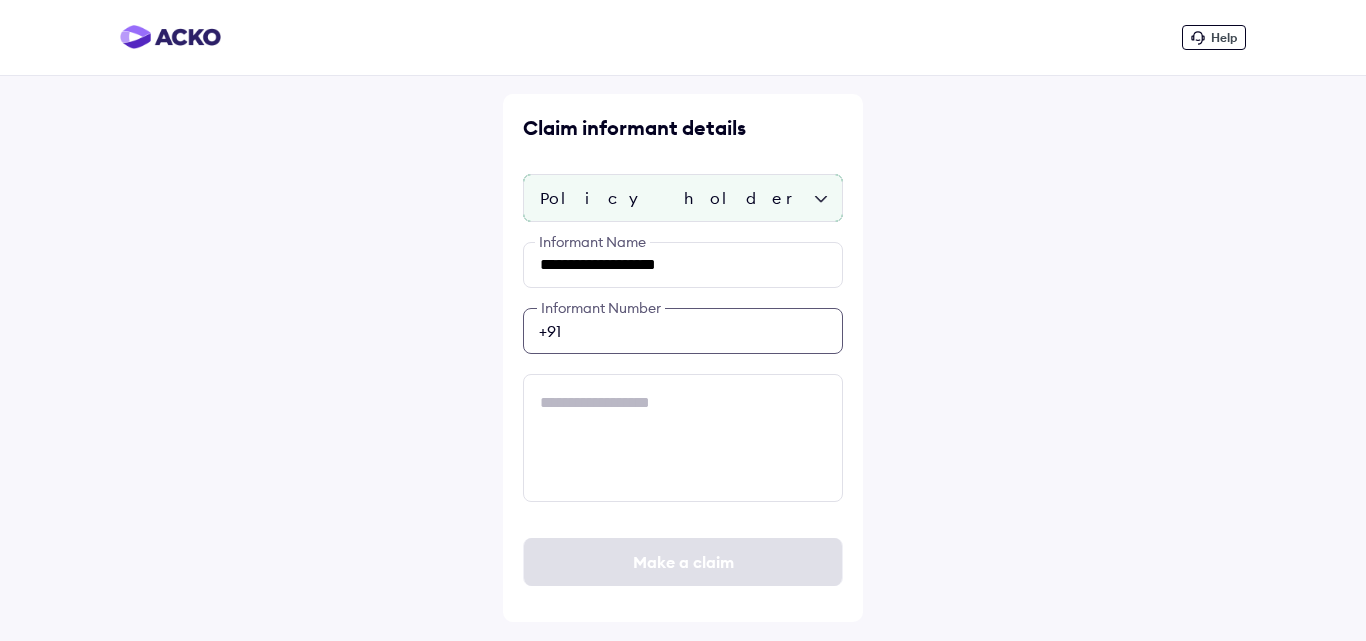 click at bounding box center (683, 331) 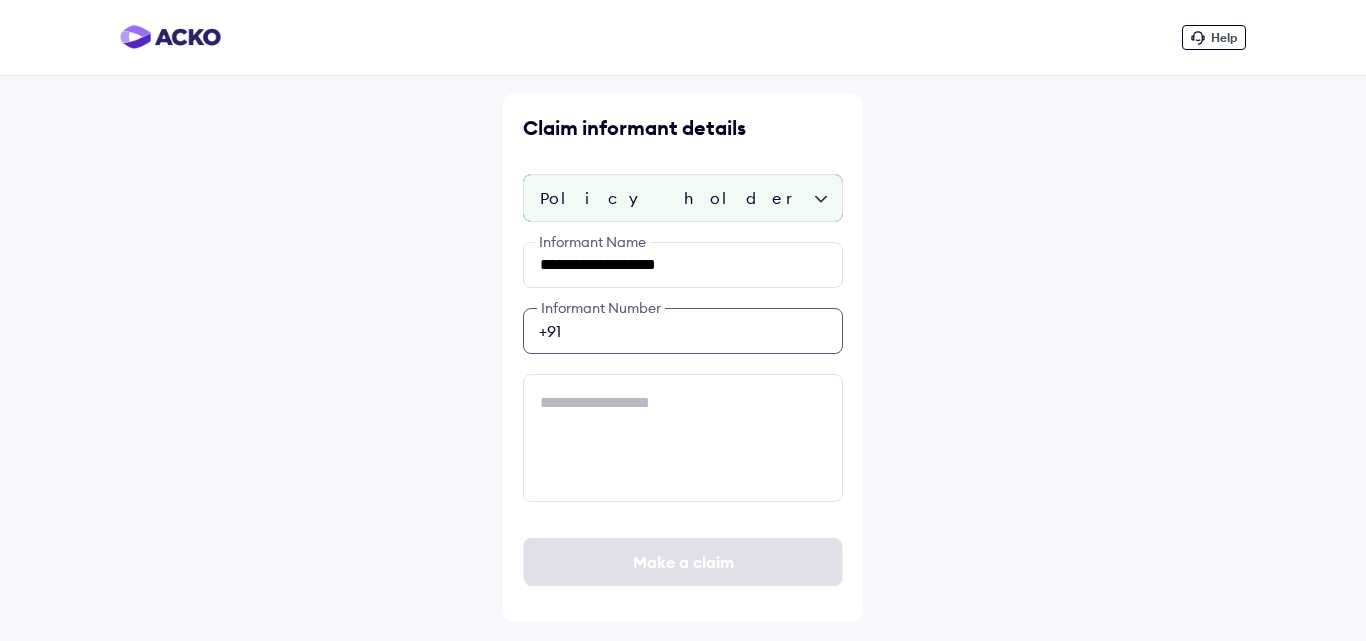 click at bounding box center [683, 331] 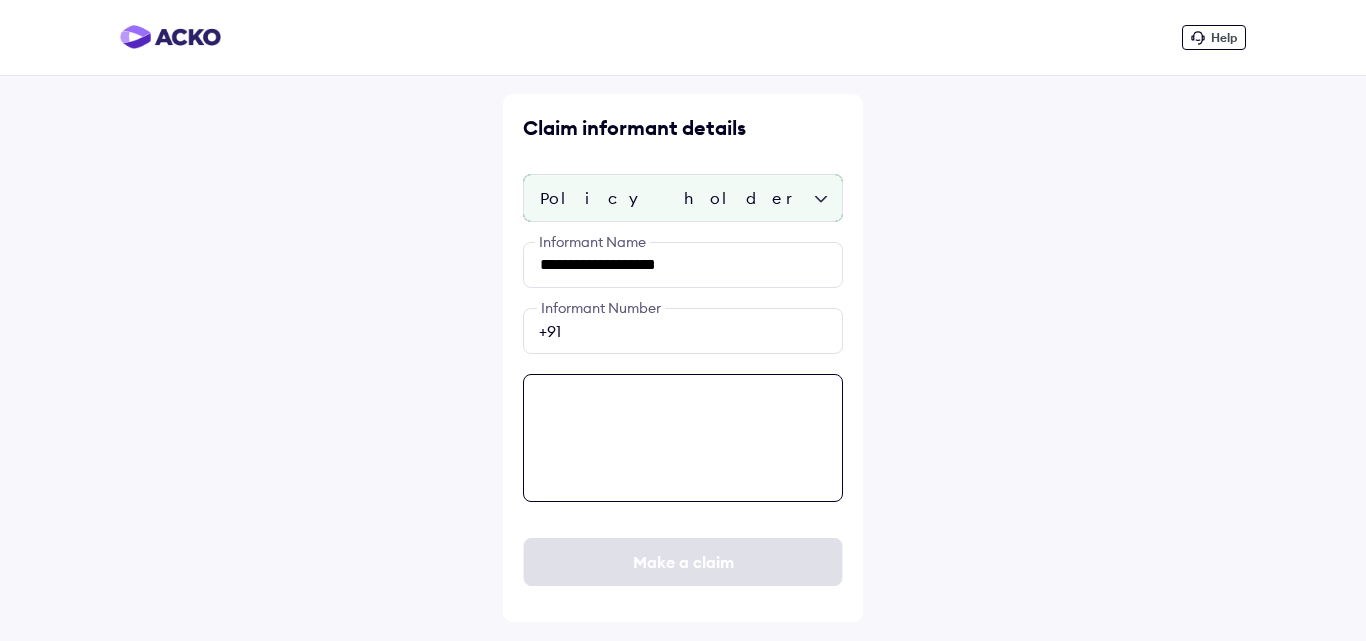 click at bounding box center (683, 438) 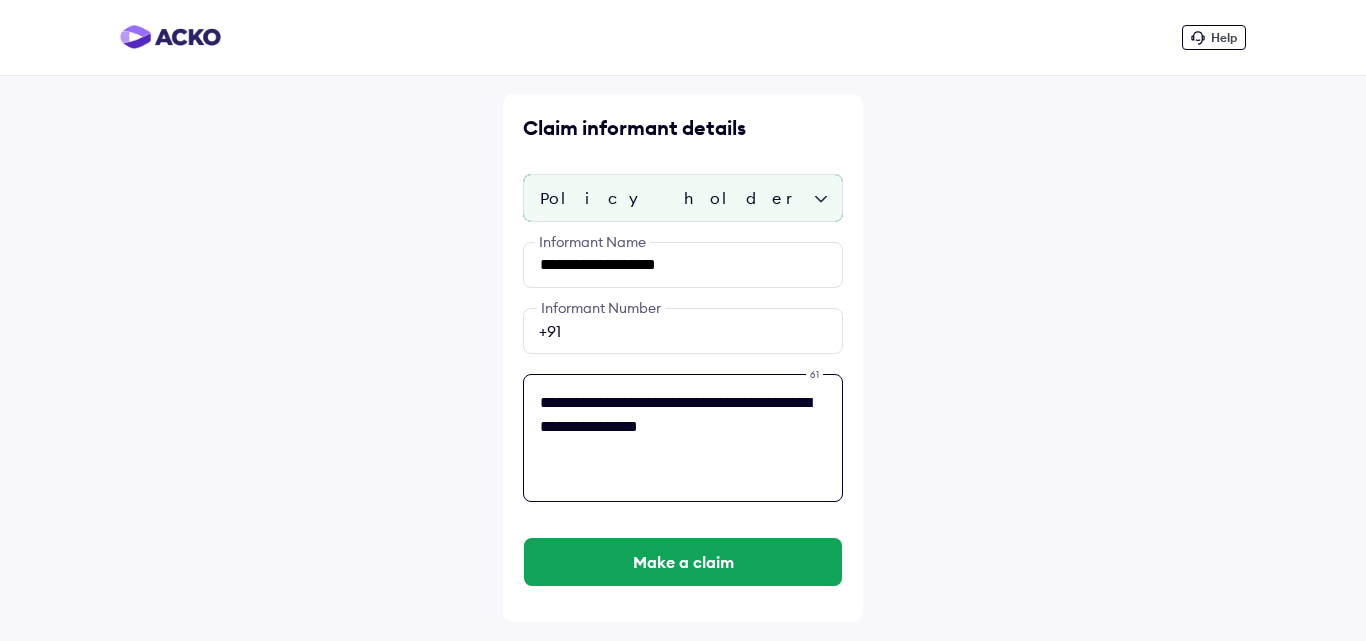 click on "**********" at bounding box center [683, 438] 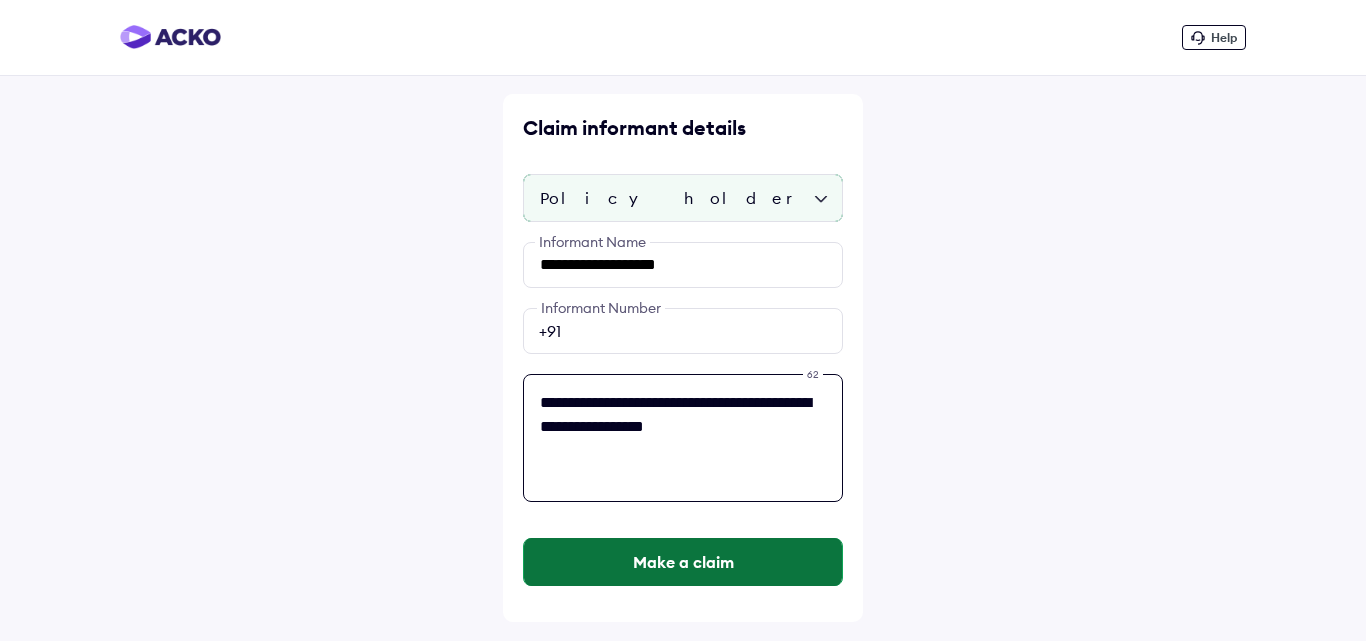 type on "**********" 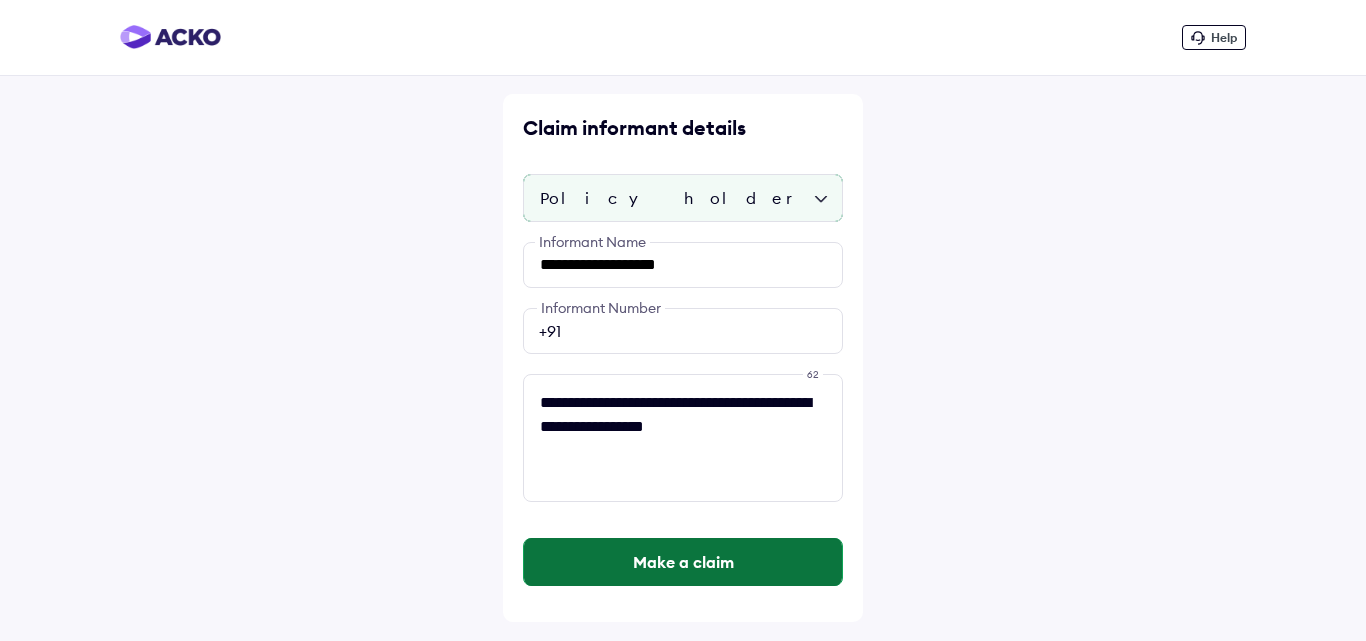 click on "Make a claim" at bounding box center [683, 562] 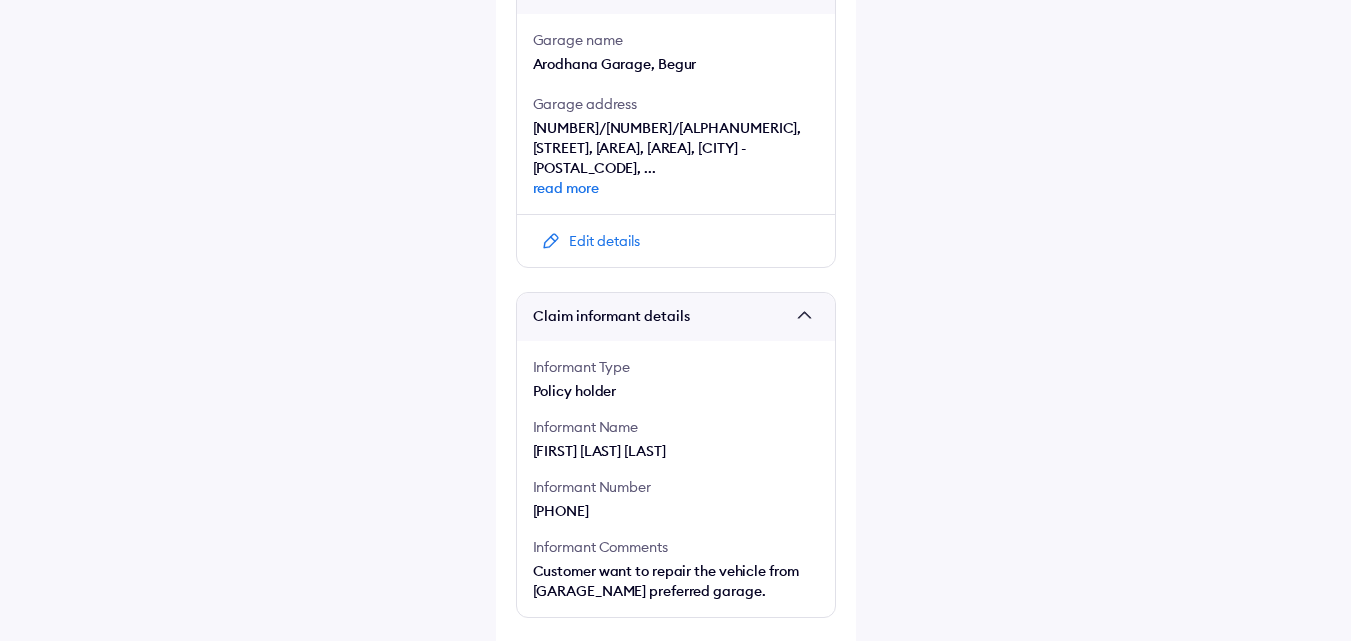 scroll, scrollTop: 1885, scrollLeft: 0, axis: vertical 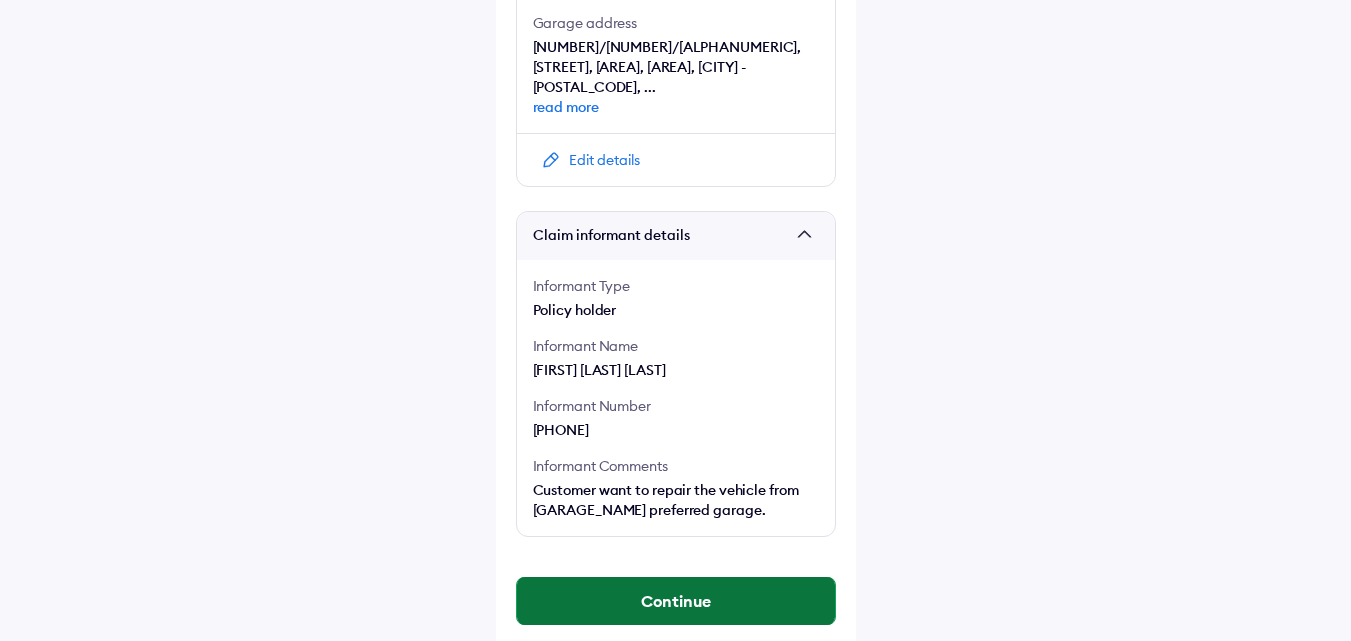 click on "Continue" at bounding box center (676, 601) 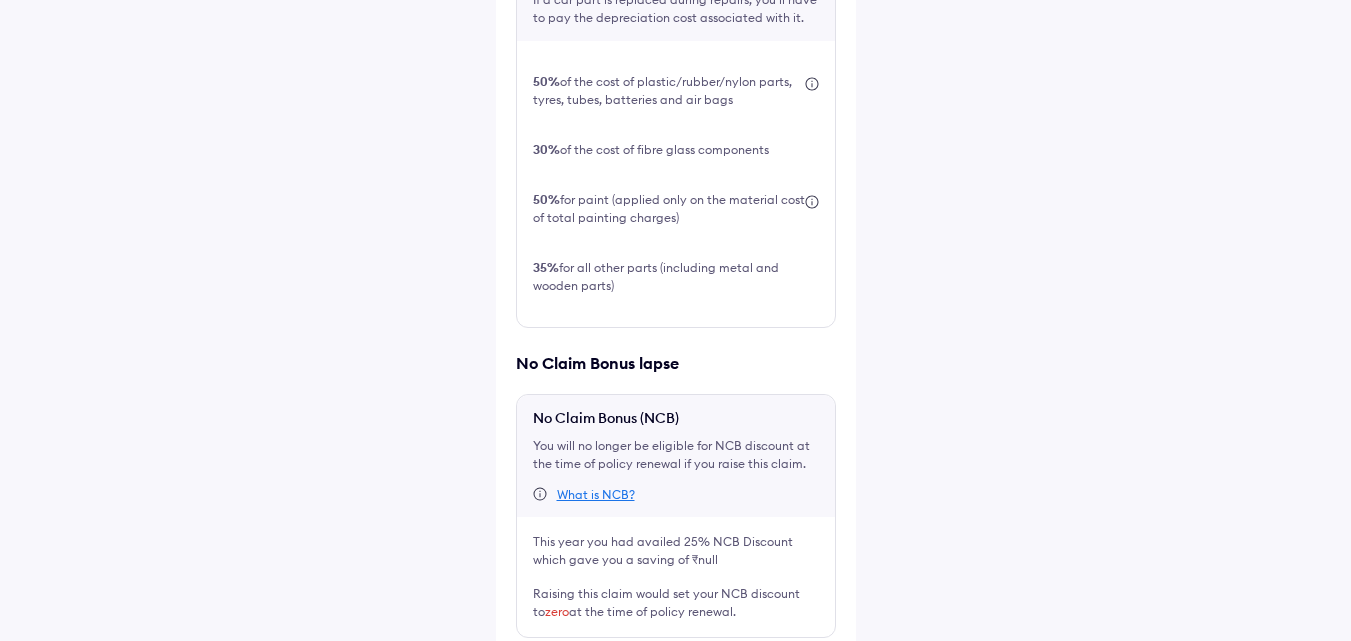 scroll, scrollTop: 768, scrollLeft: 0, axis: vertical 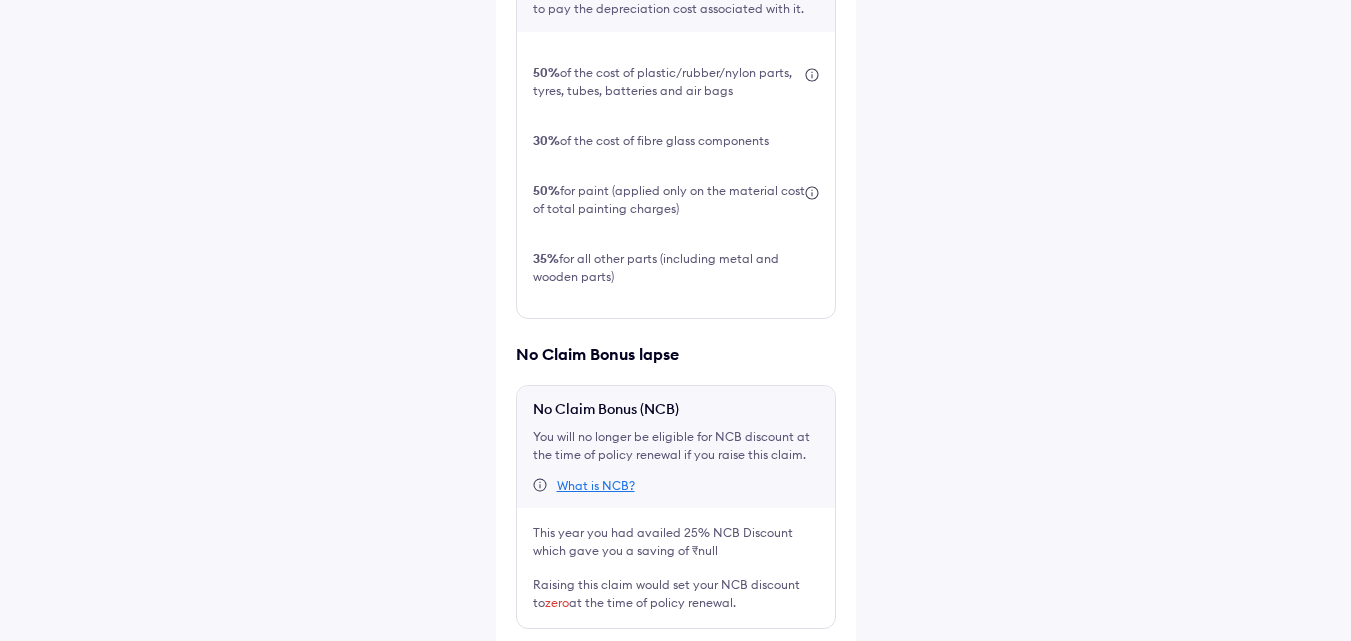 click at bounding box center [524, 661] 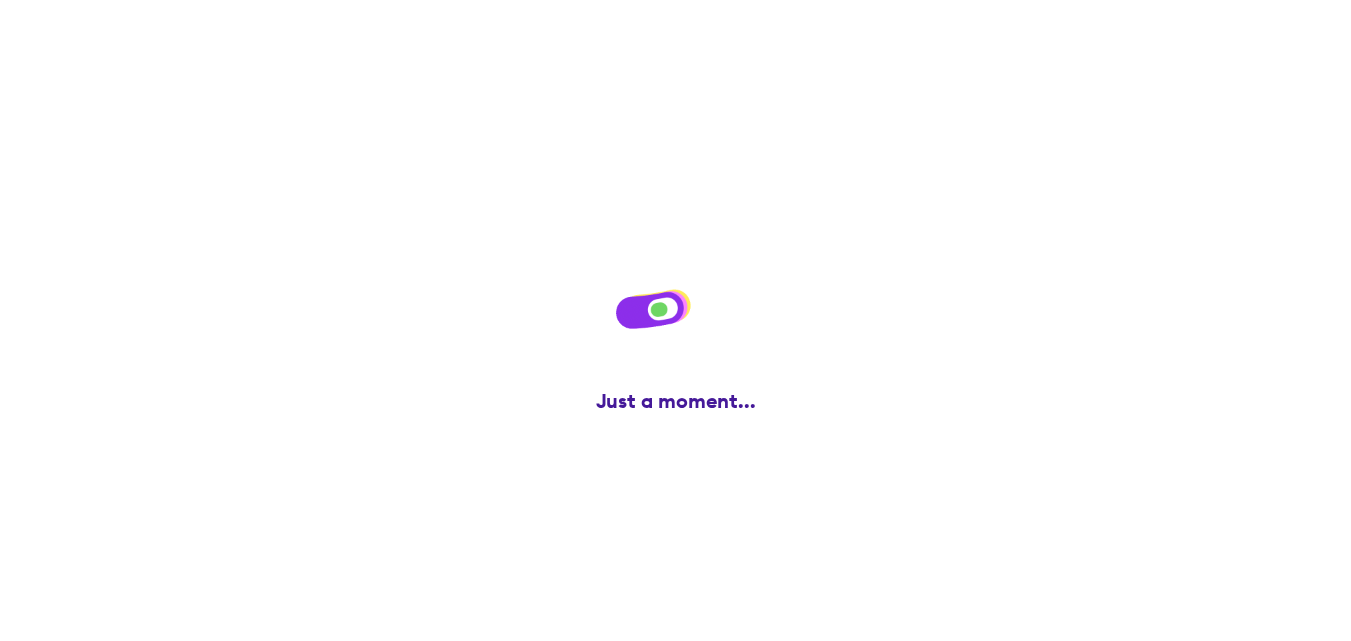 scroll, scrollTop: 0, scrollLeft: 0, axis: both 